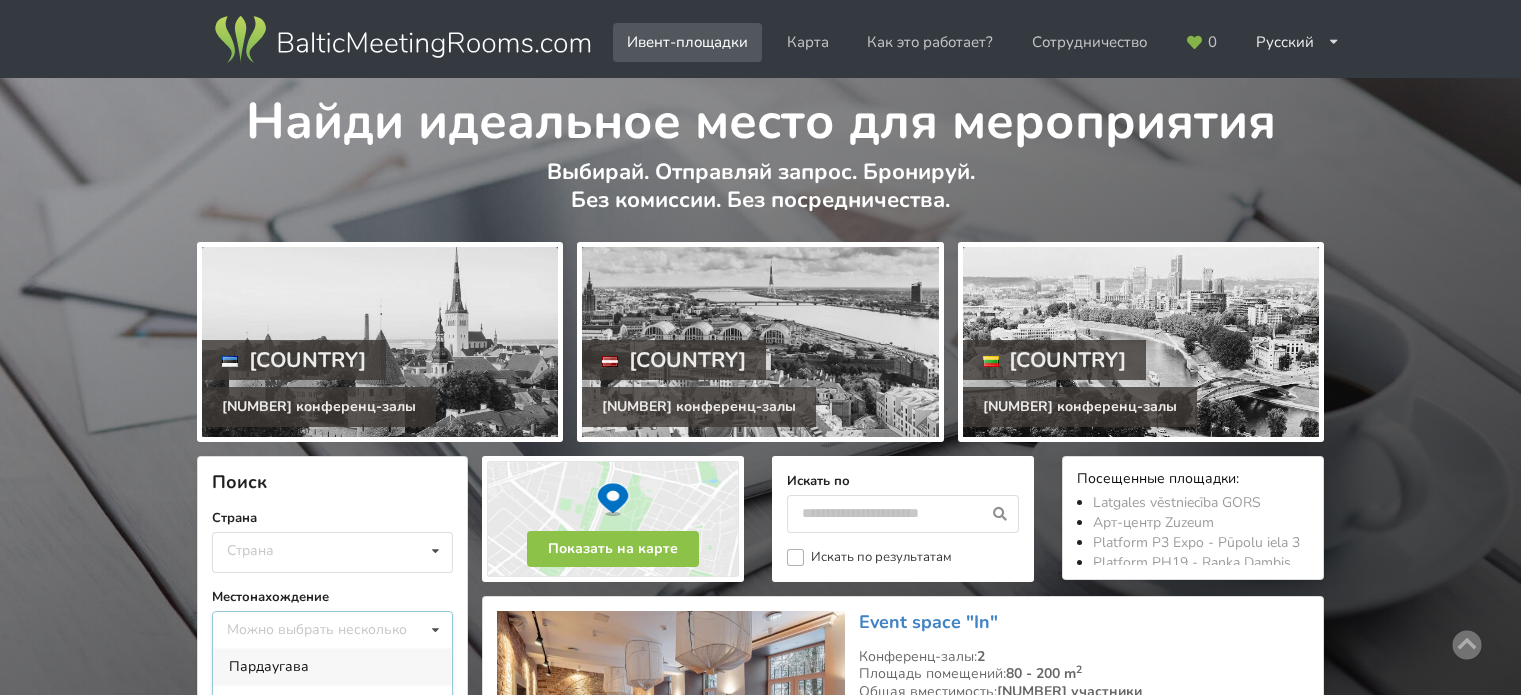 scroll, scrollTop: 0, scrollLeft: 0, axis: both 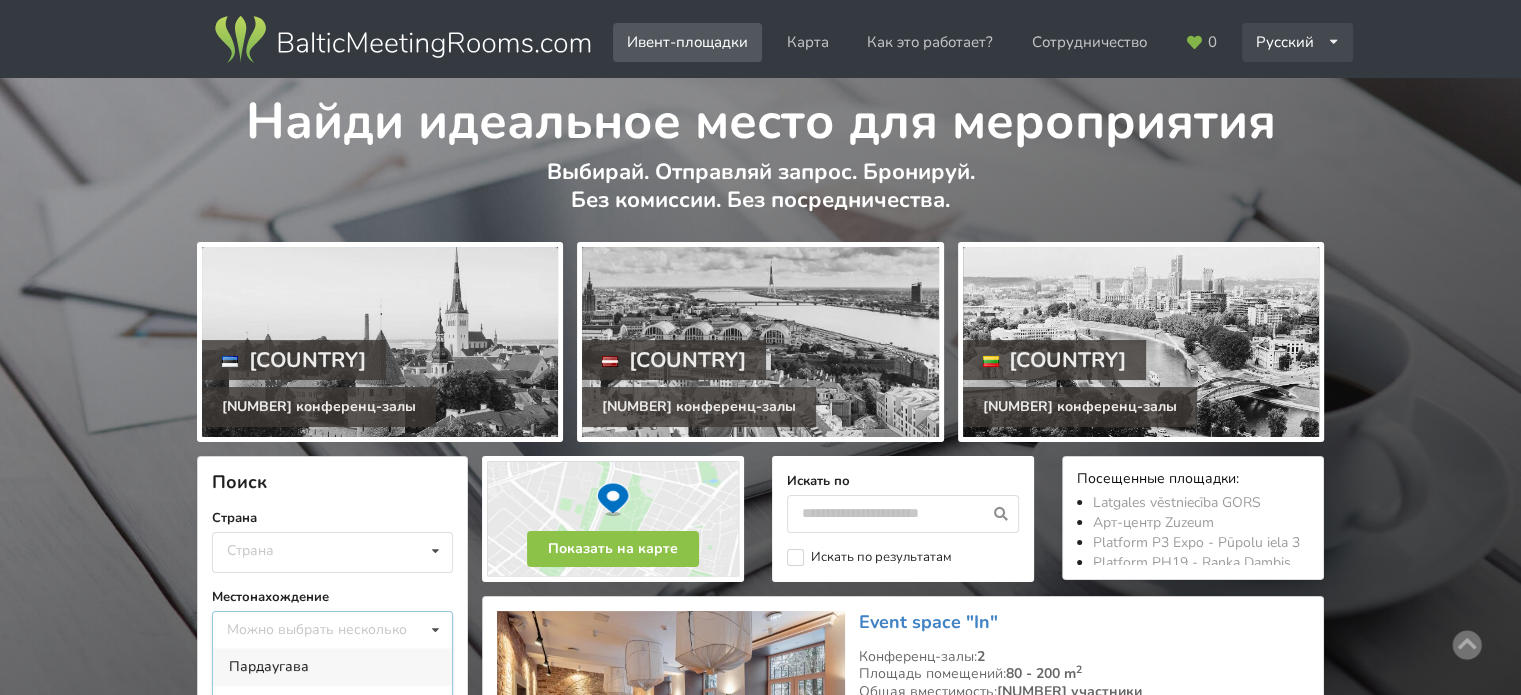 click on "Русский
English
Latviešu" at bounding box center (1298, 42) 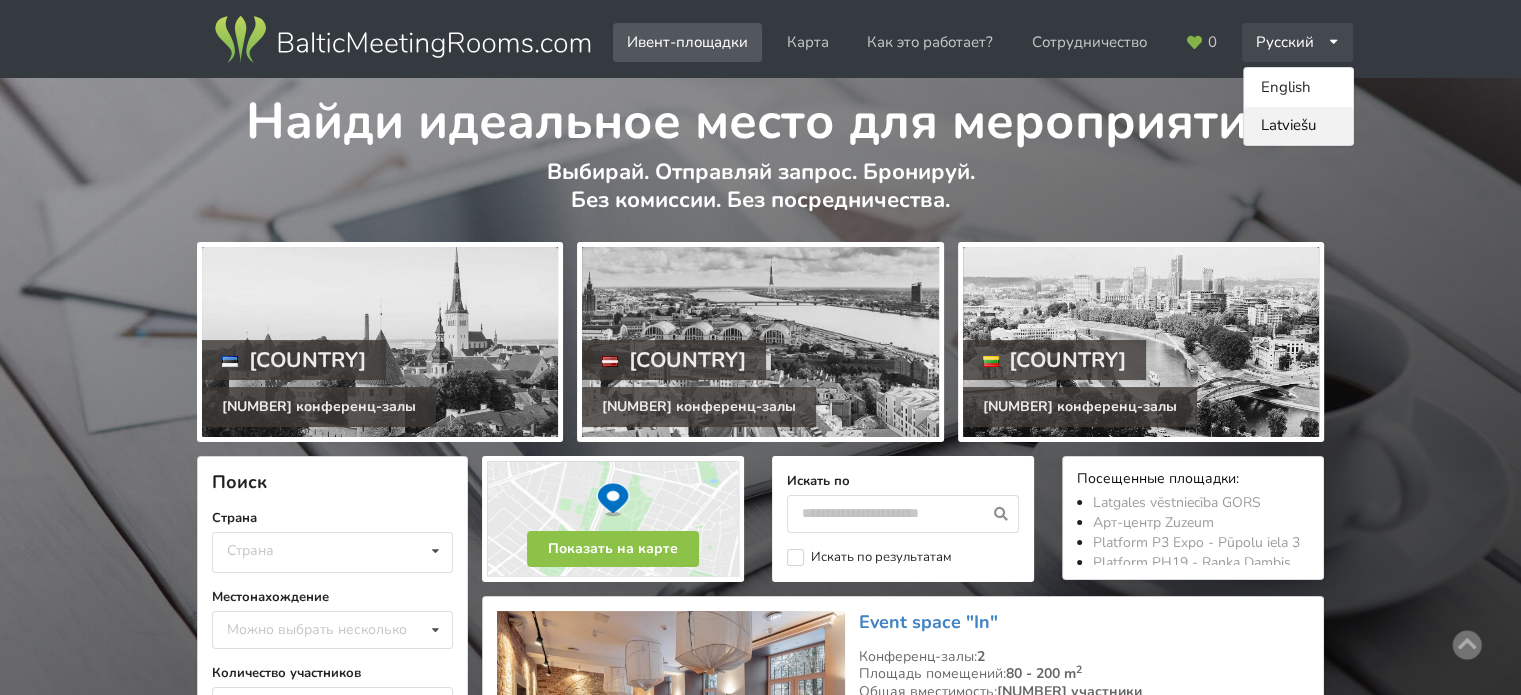 click on "Latviešu" at bounding box center [1298, 126] 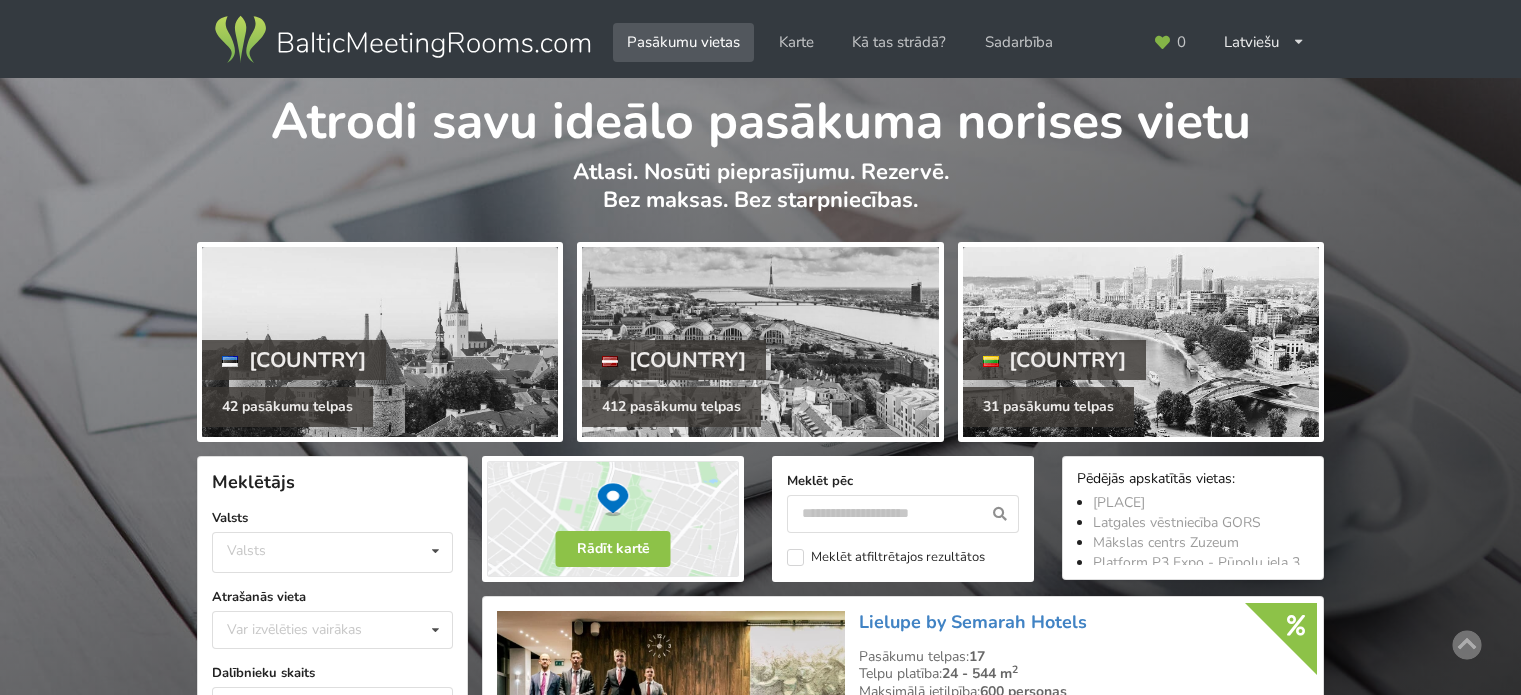 scroll, scrollTop: 0, scrollLeft: 0, axis: both 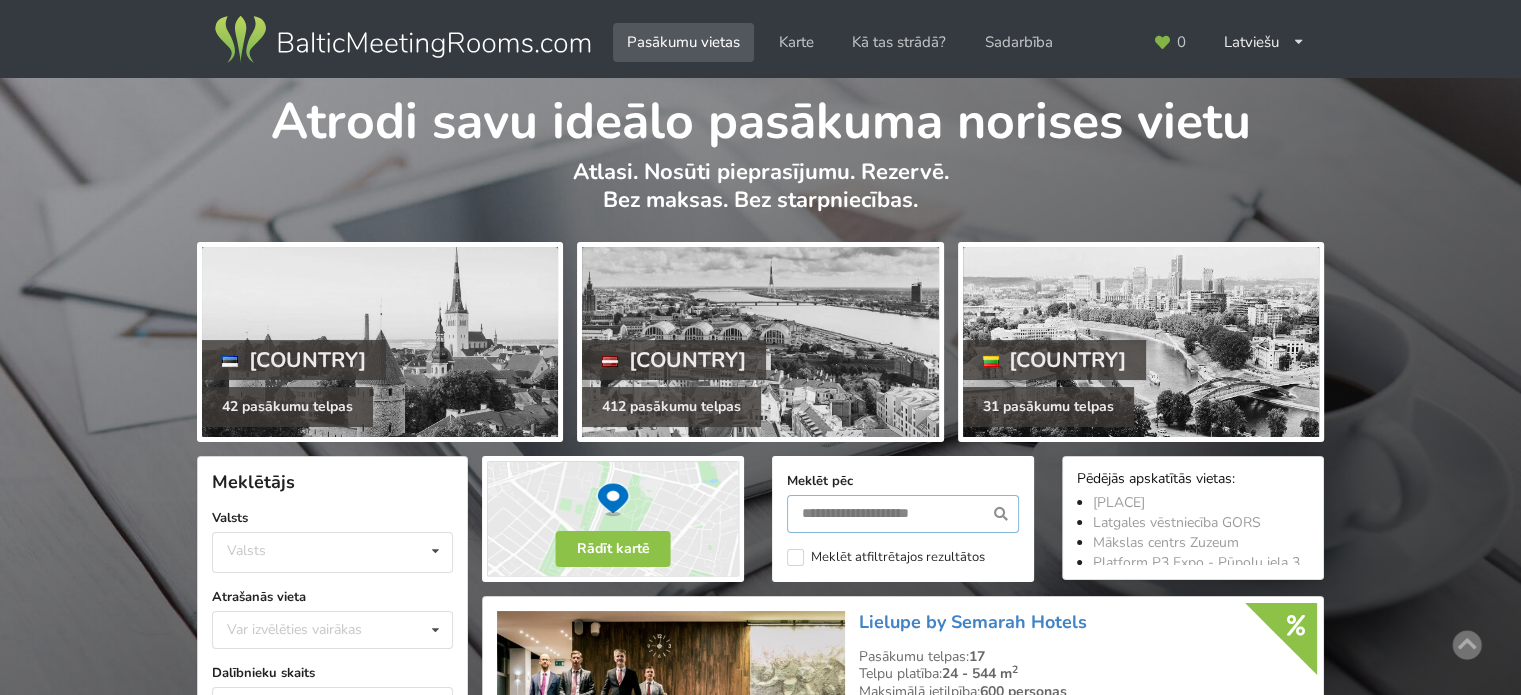 click at bounding box center (903, 514) 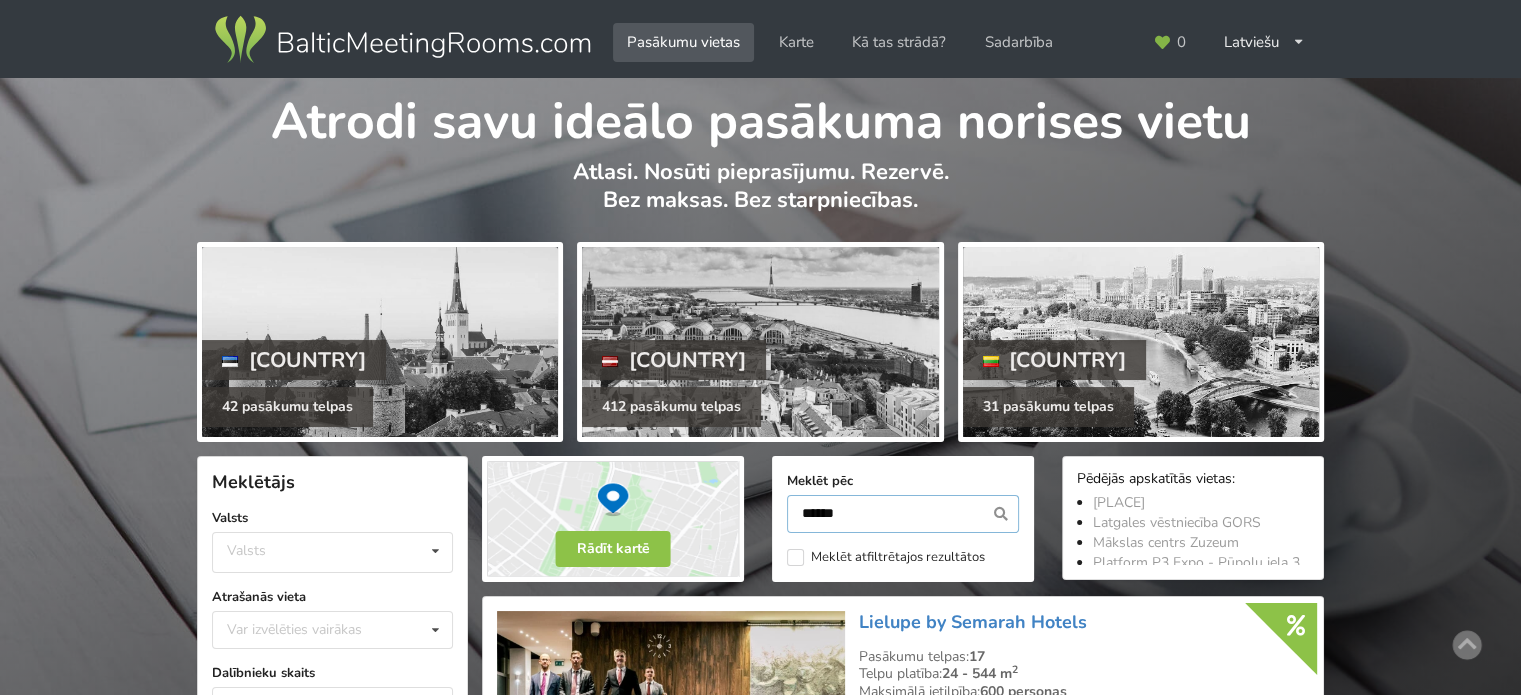 type on "******" 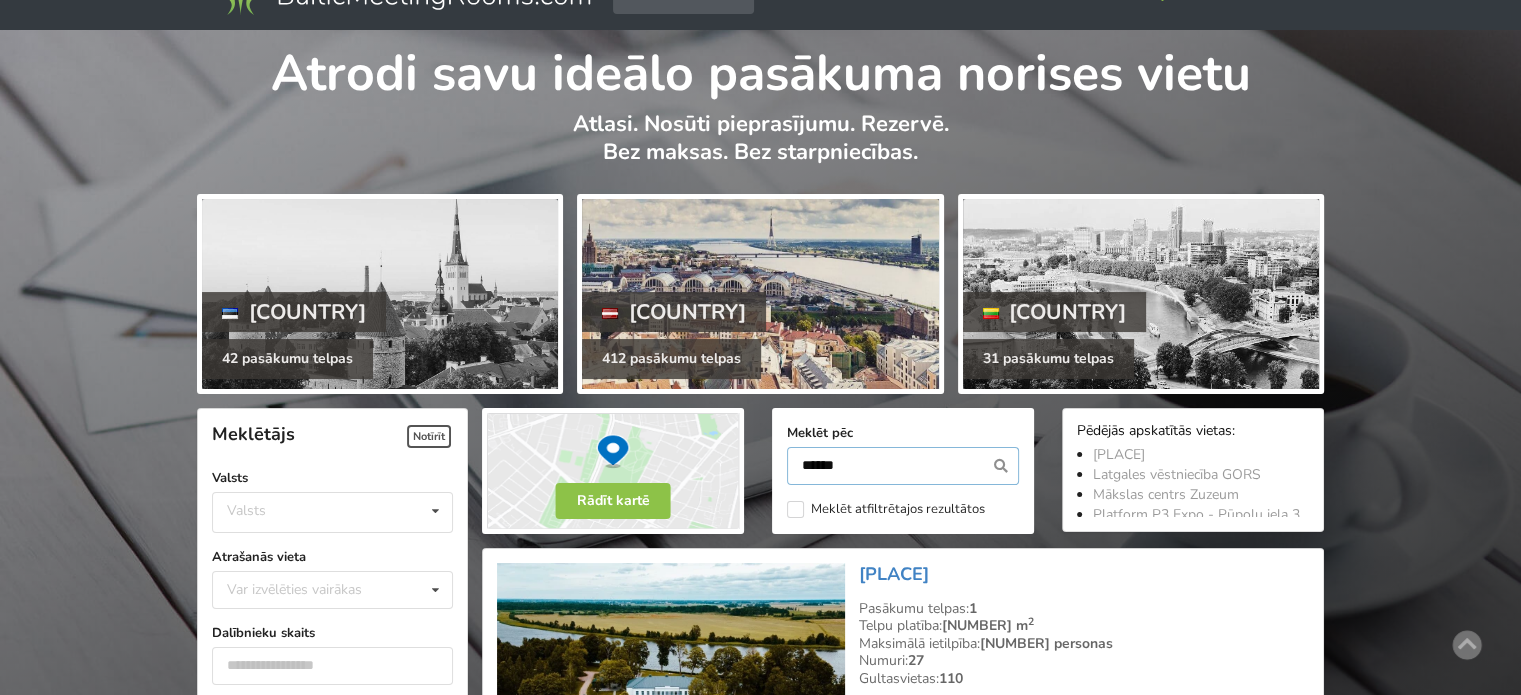 scroll, scrollTop: 0, scrollLeft: 0, axis: both 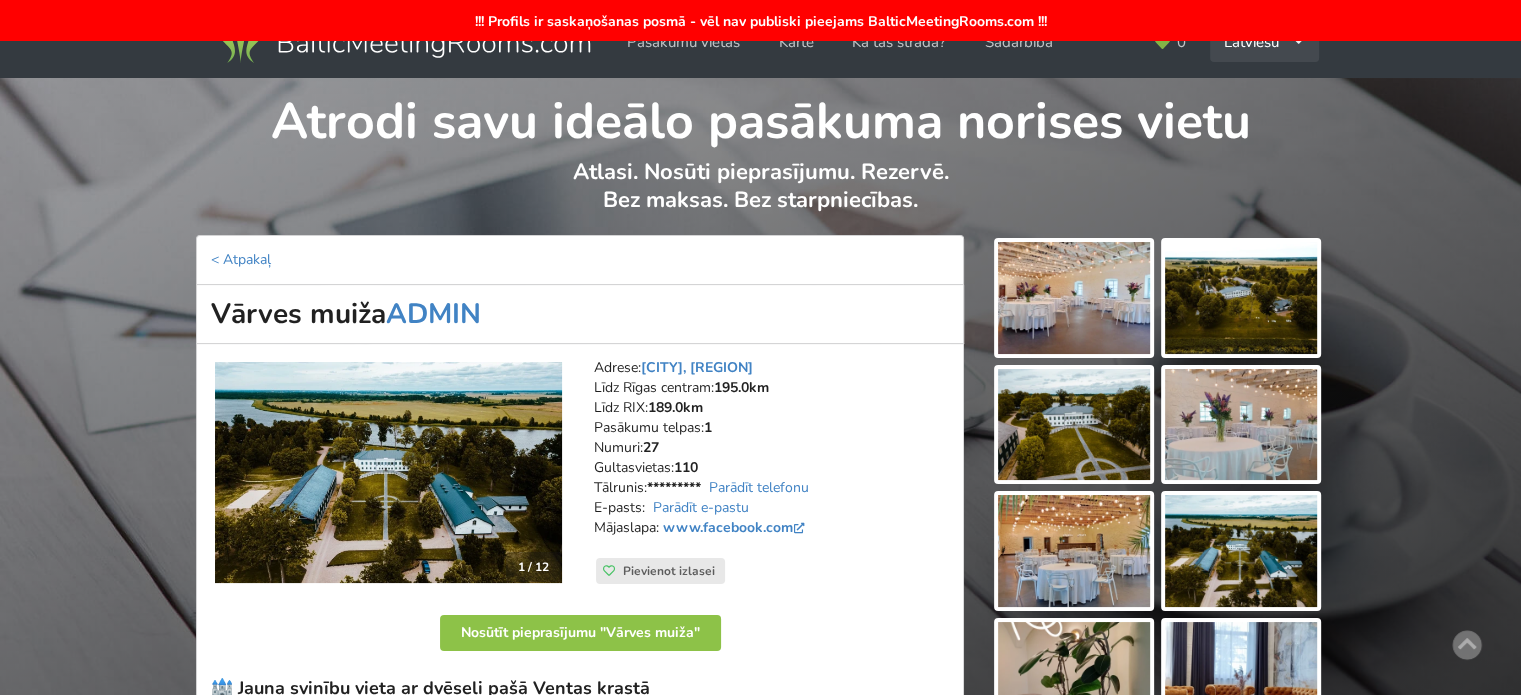 click on "Latviešu
English
Русский" at bounding box center (1264, 42) 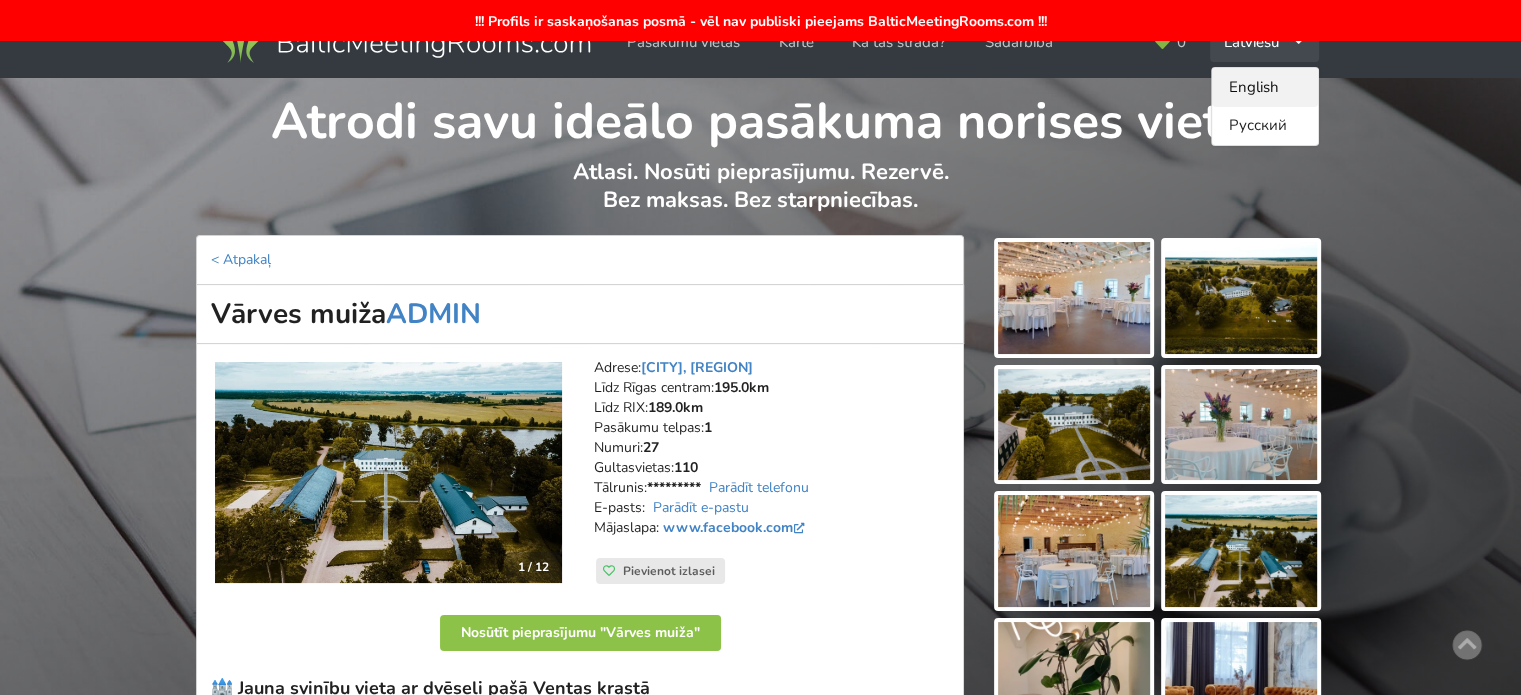 click on "English" at bounding box center (1265, 87) 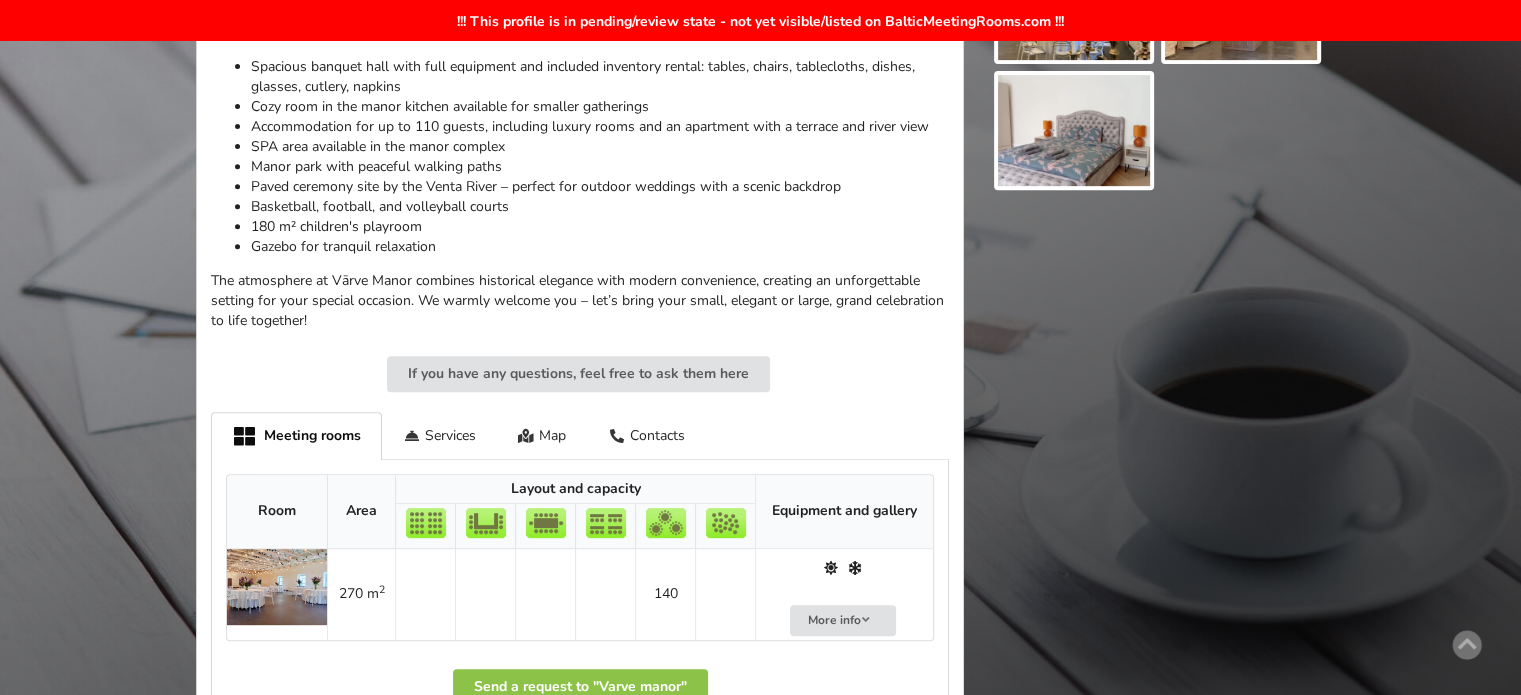 scroll, scrollTop: 900, scrollLeft: 0, axis: vertical 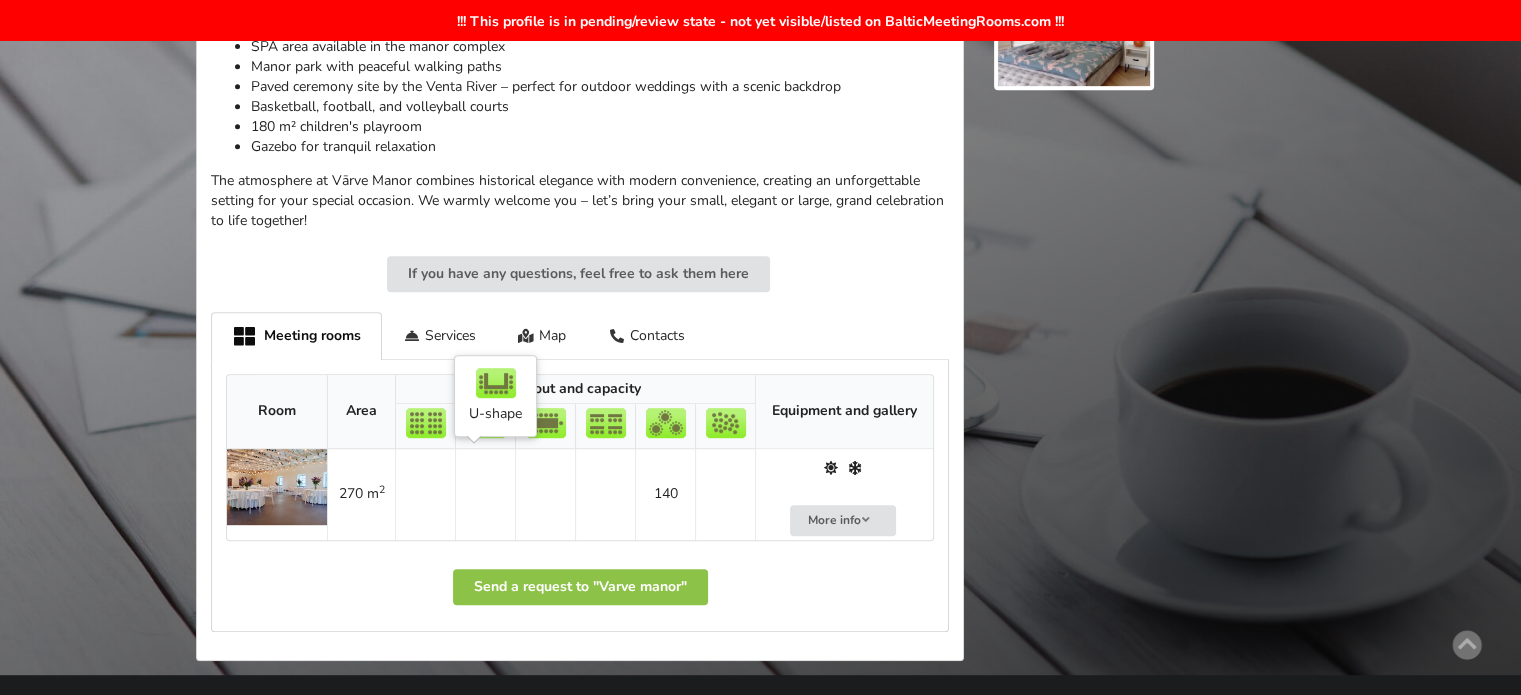 click at bounding box center (485, 494) 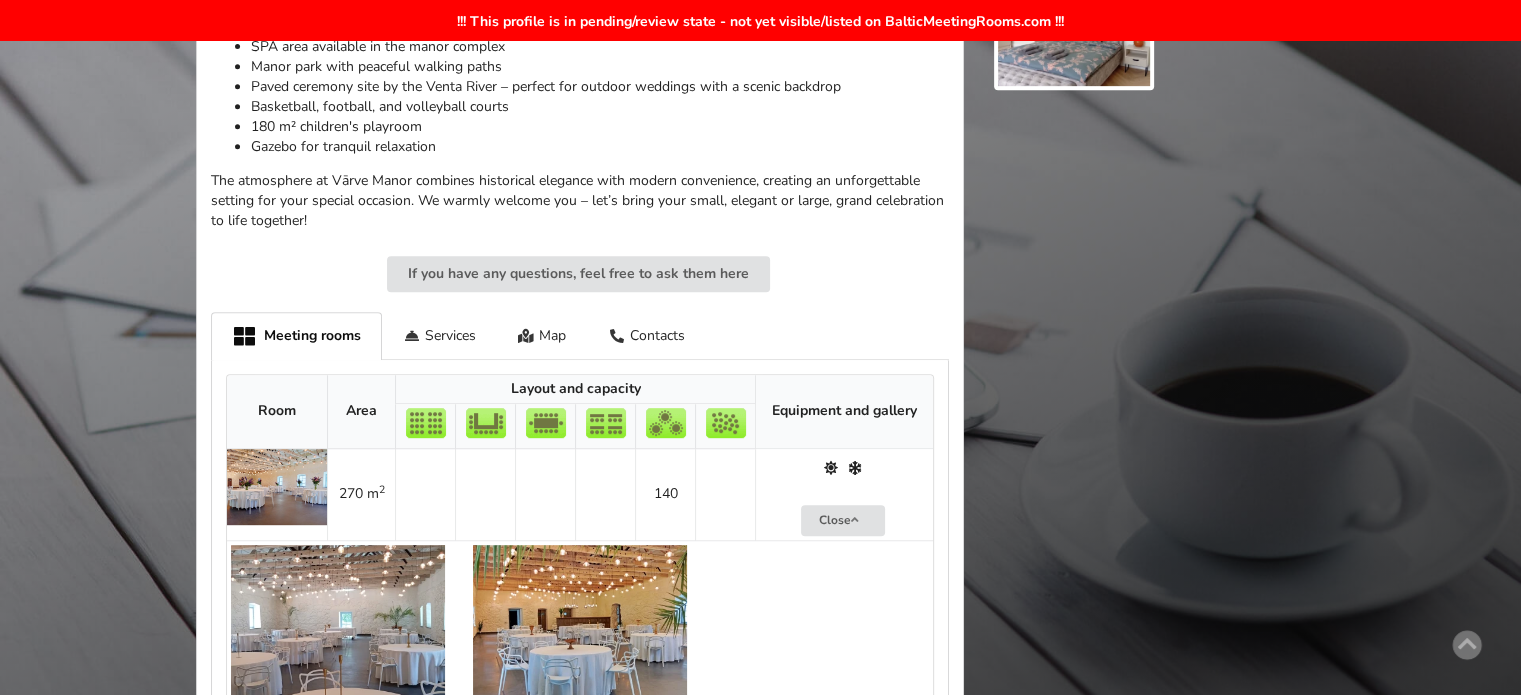 click at bounding box center (485, 494) 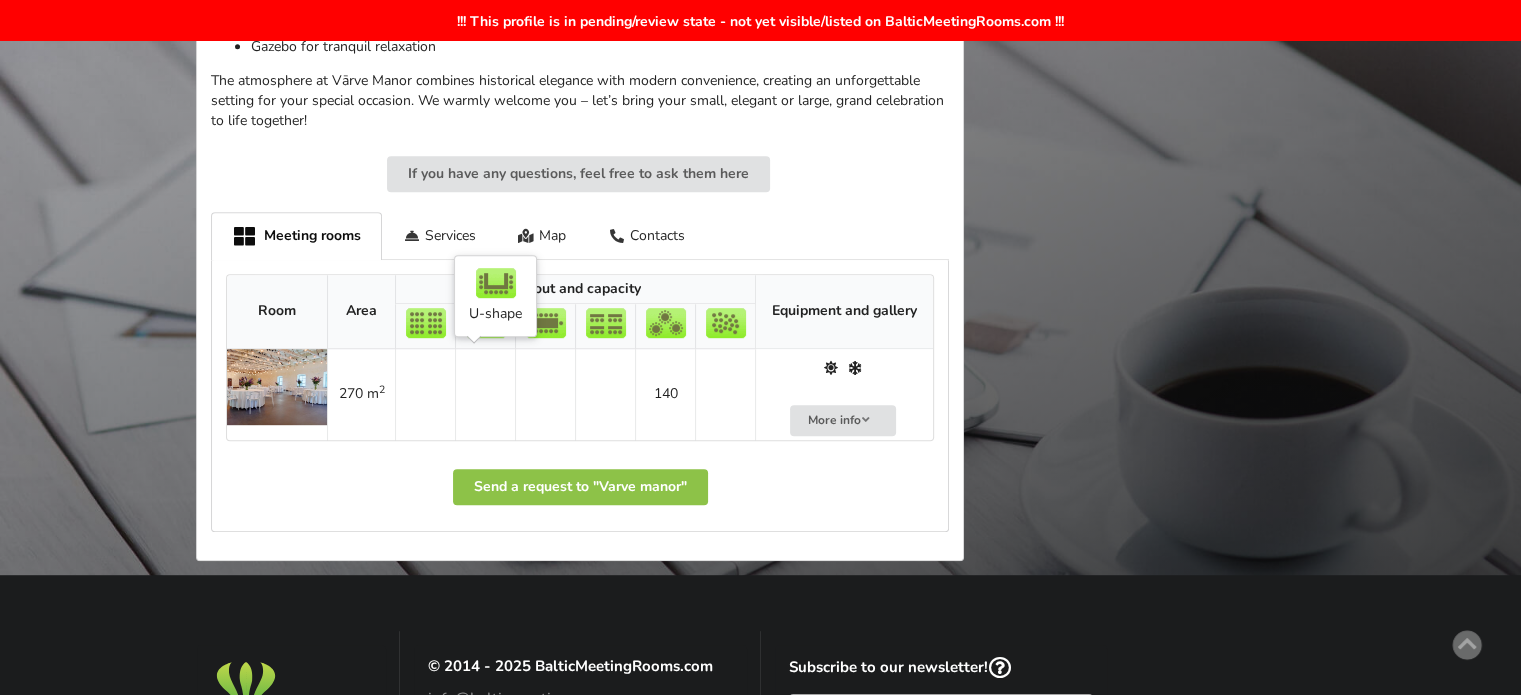 click at bounding box center (485, 394) 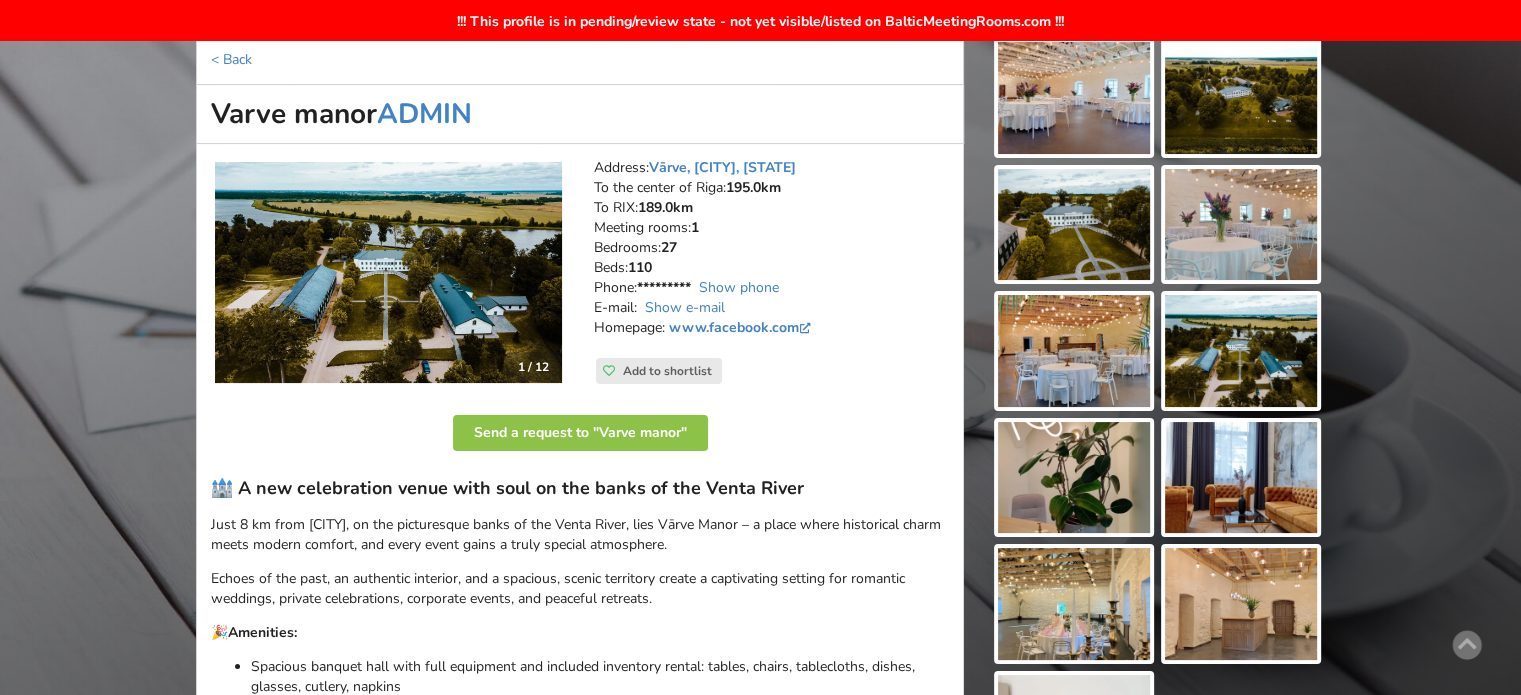 scroll, scrollTop: 0, scrollLeft: 0, axis: both 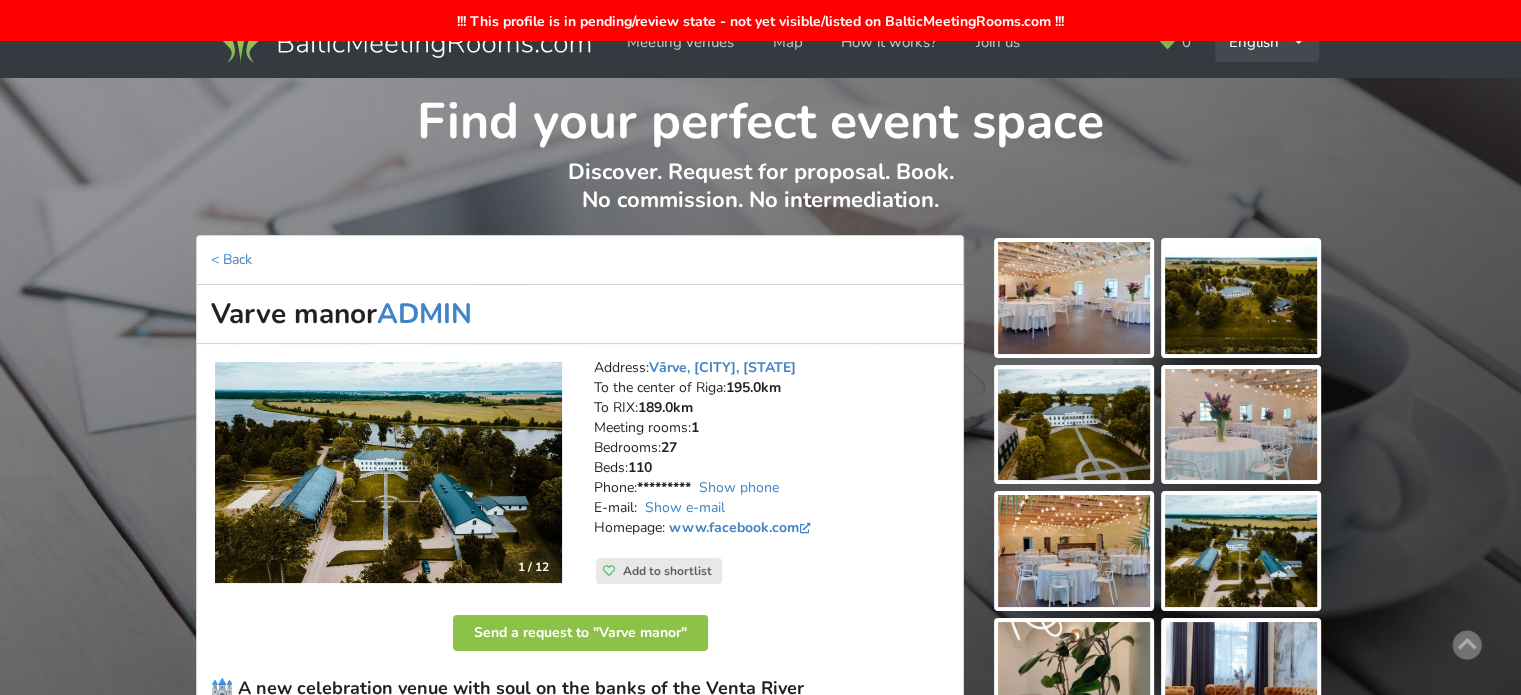 click on "English
Русский
Latviešu" at bounding box center (1267, 42) 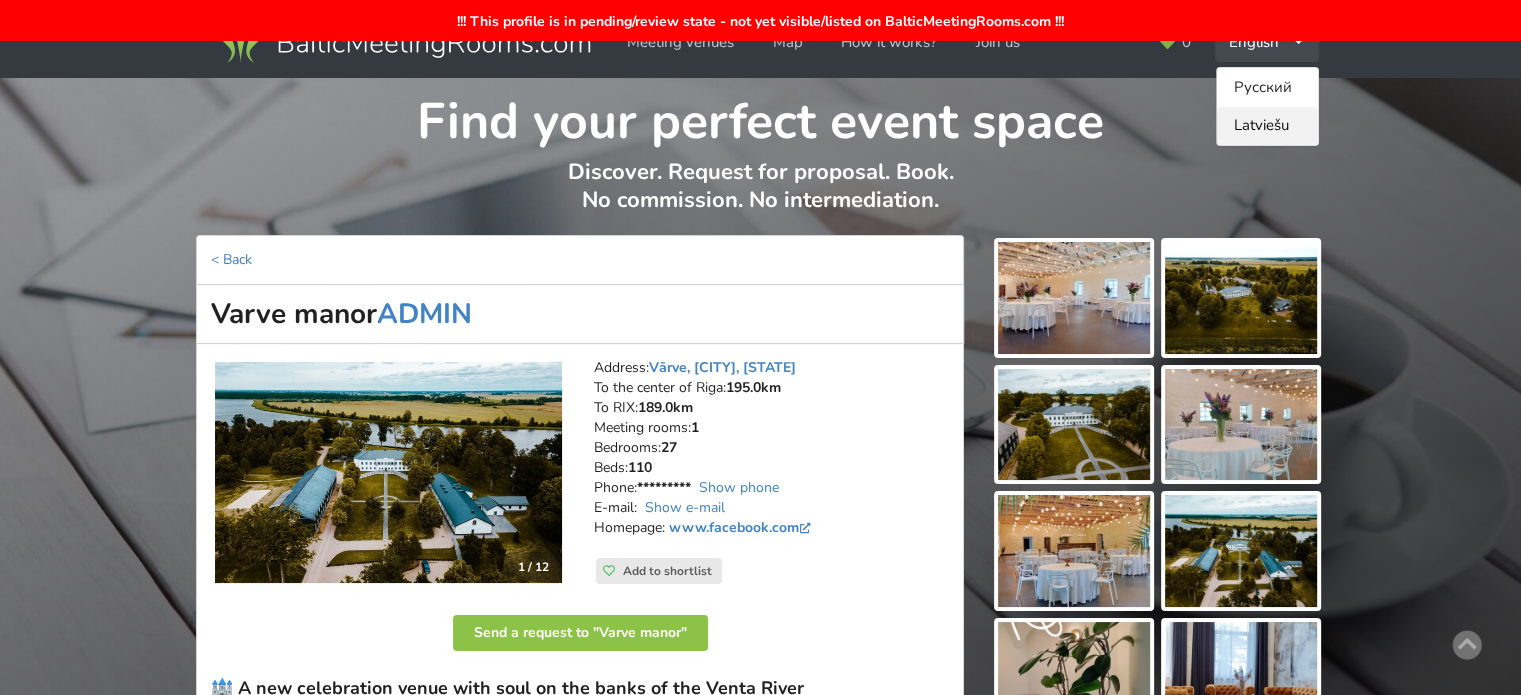 click on "Latviešu" at bounding box center [1267, 126] 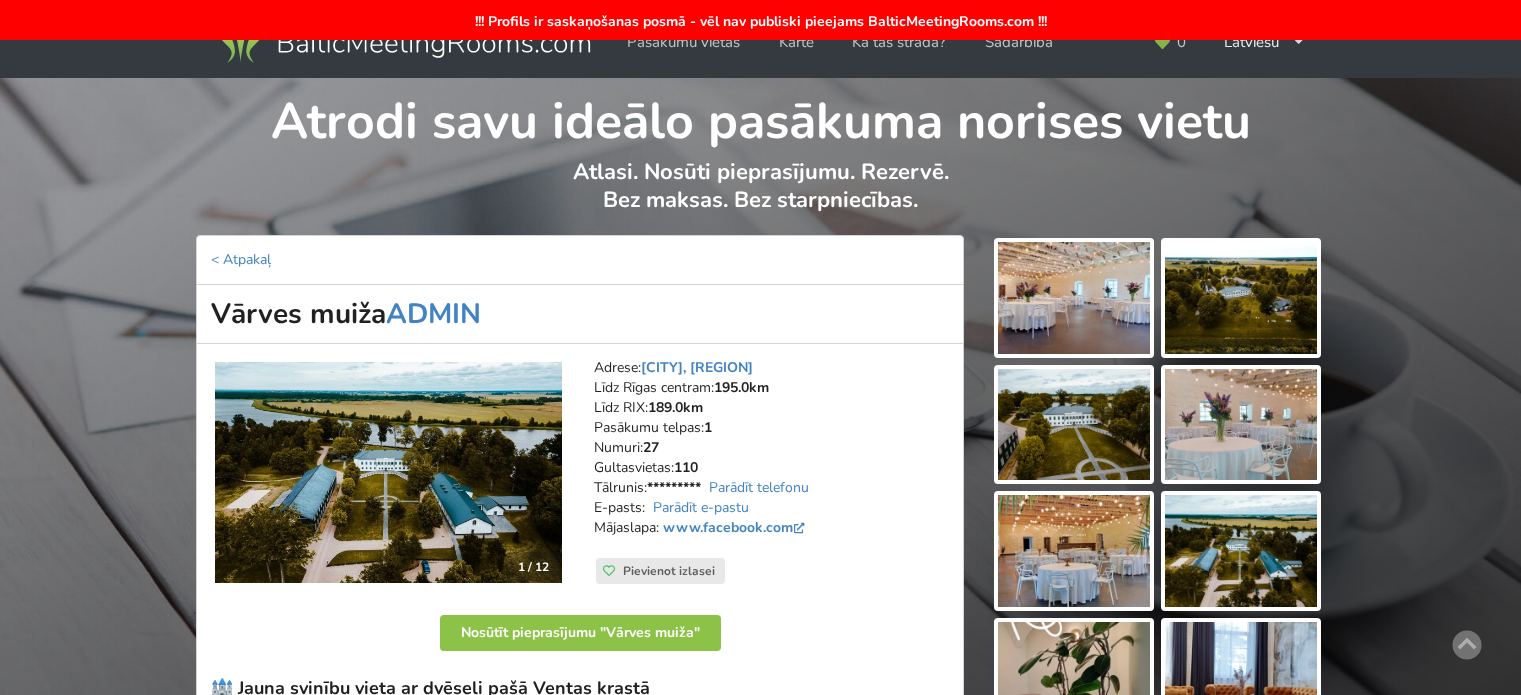 scroll, scrollTop: 0, scrollLeft: 0, axis: both 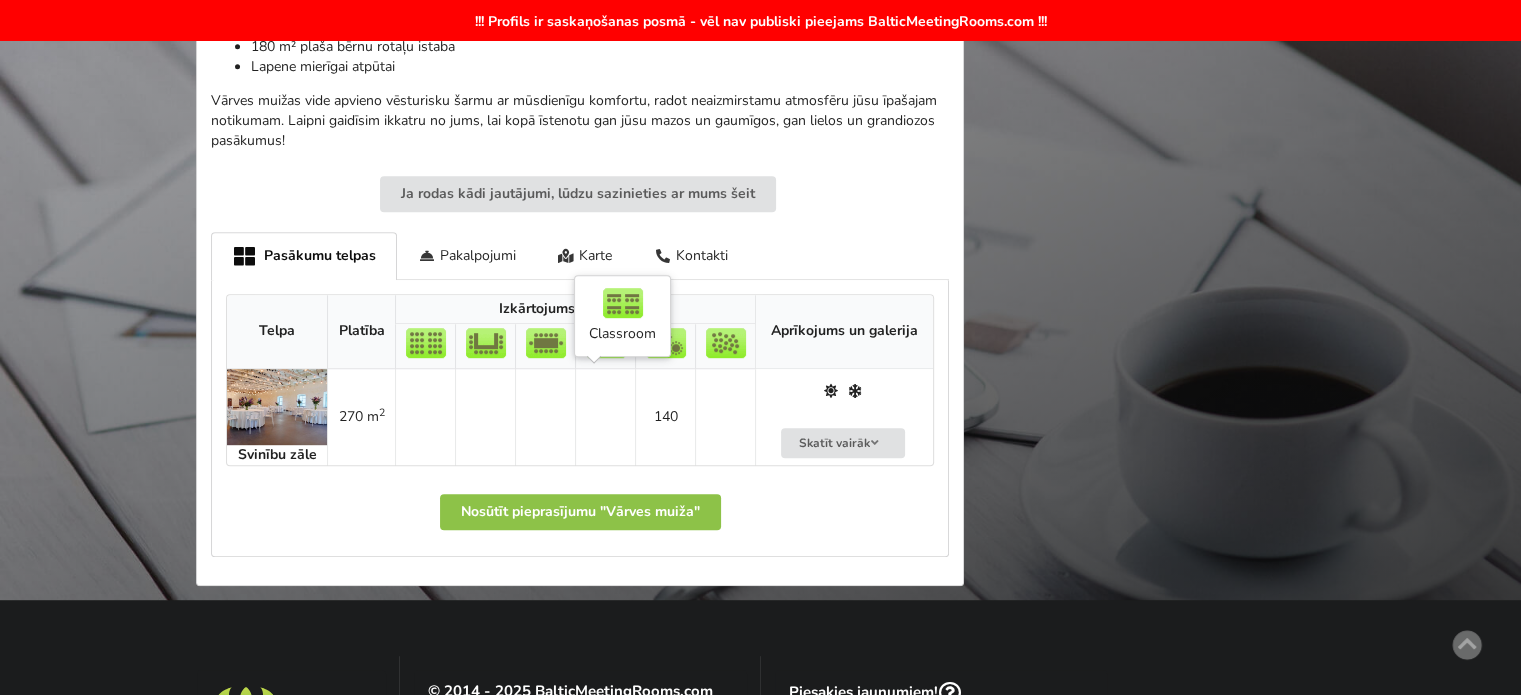 click at bounding box center (605, 417) 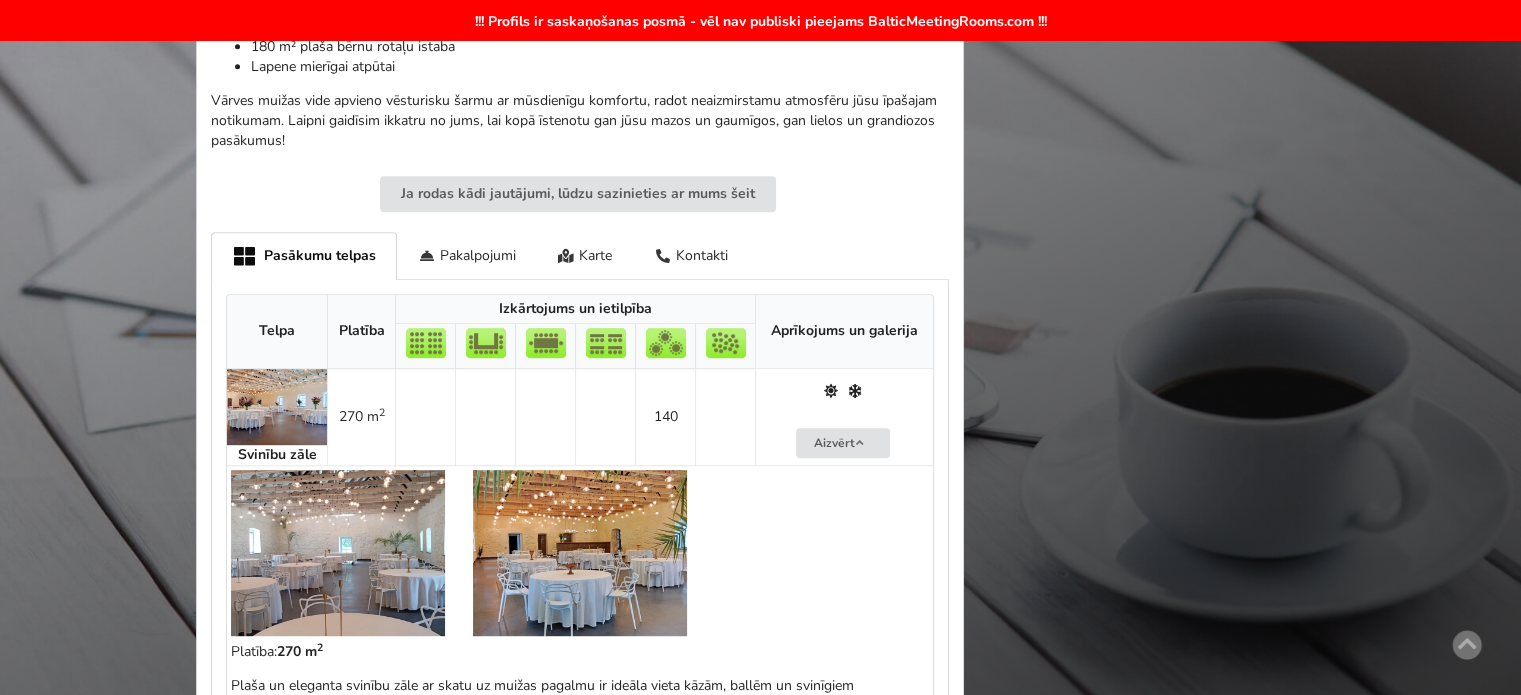 scroll, scrollTop: 1200, scrollLeft: 0, axis: vertical 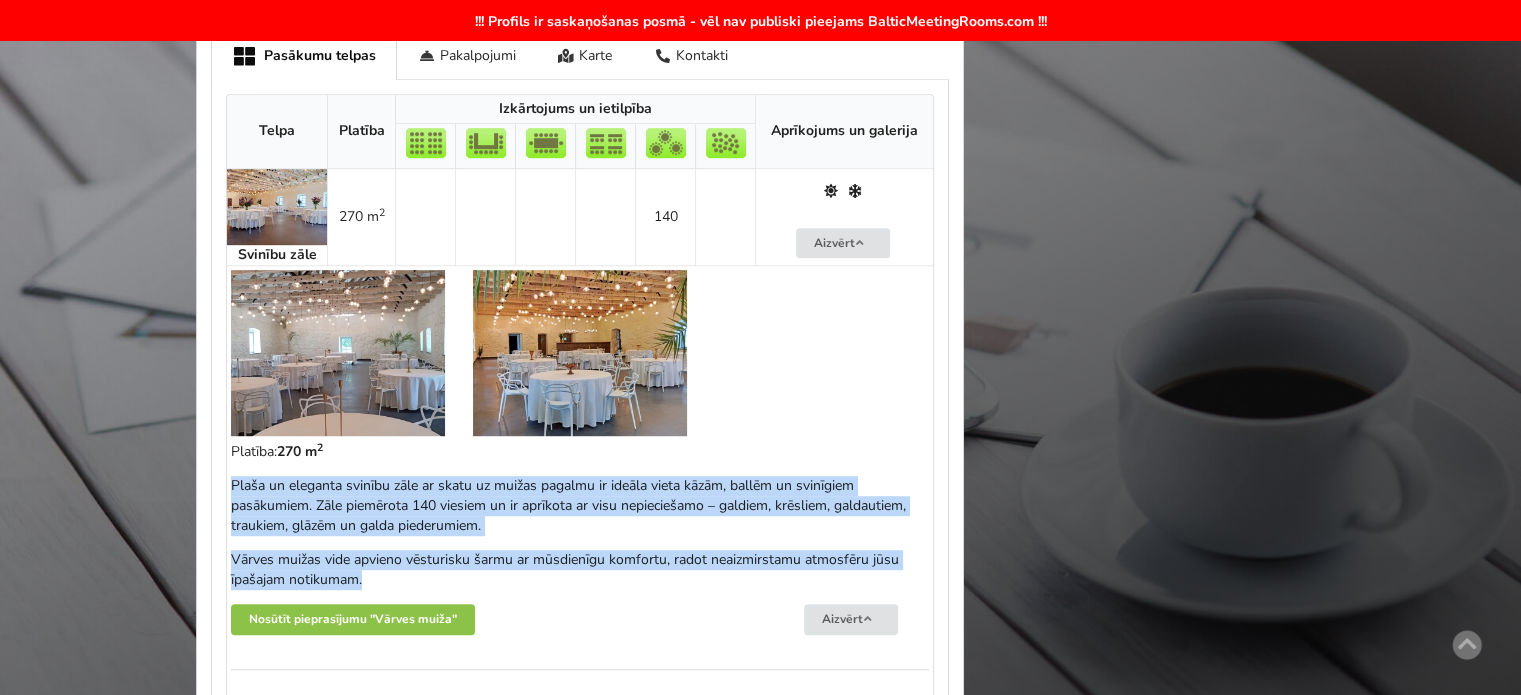 drag, startPoint x: 232, startPoint y: 482, endPoint x: 375, endPoint y: 569, distance: 167.38579 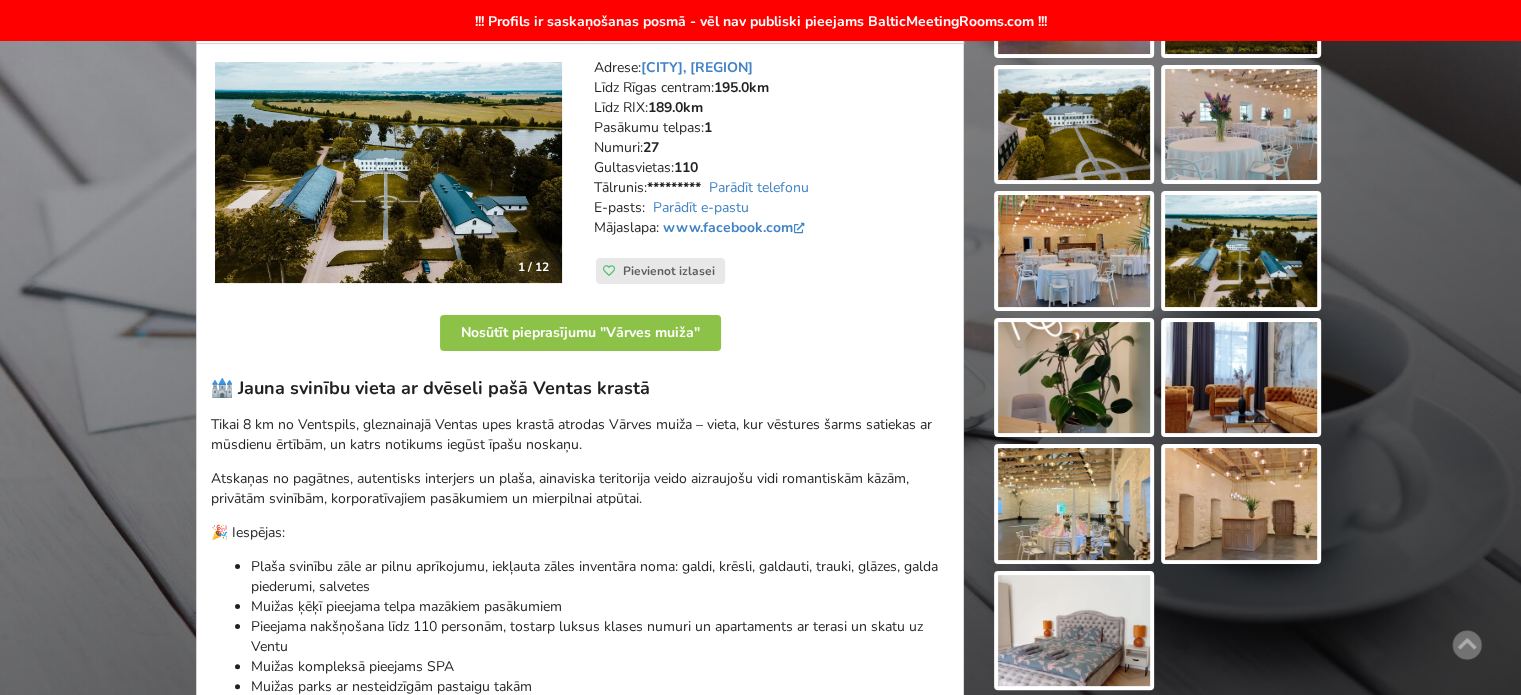 scroll, scrollTop: 0, scrollLeft: 0, axis: both 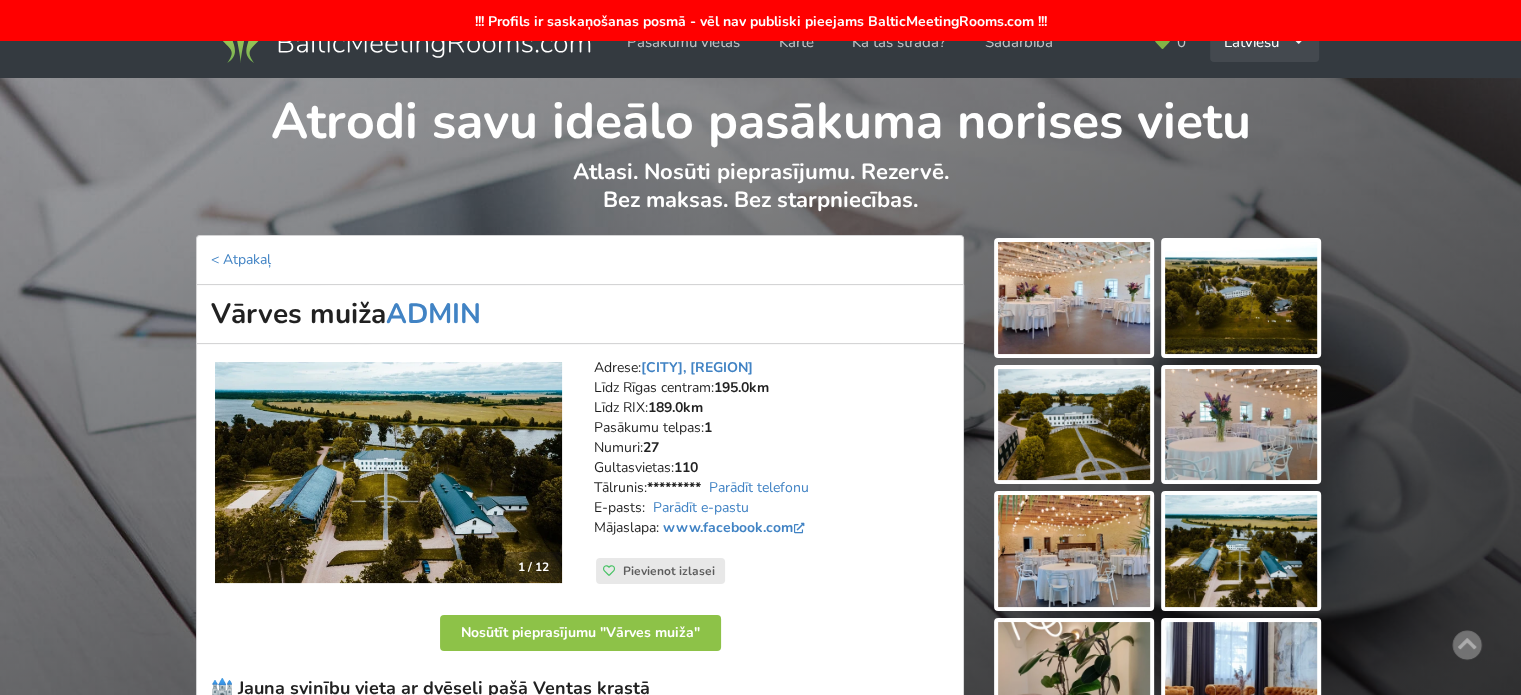 click on "Latviešu
English
Русский" at bounding box center [1264, 42] 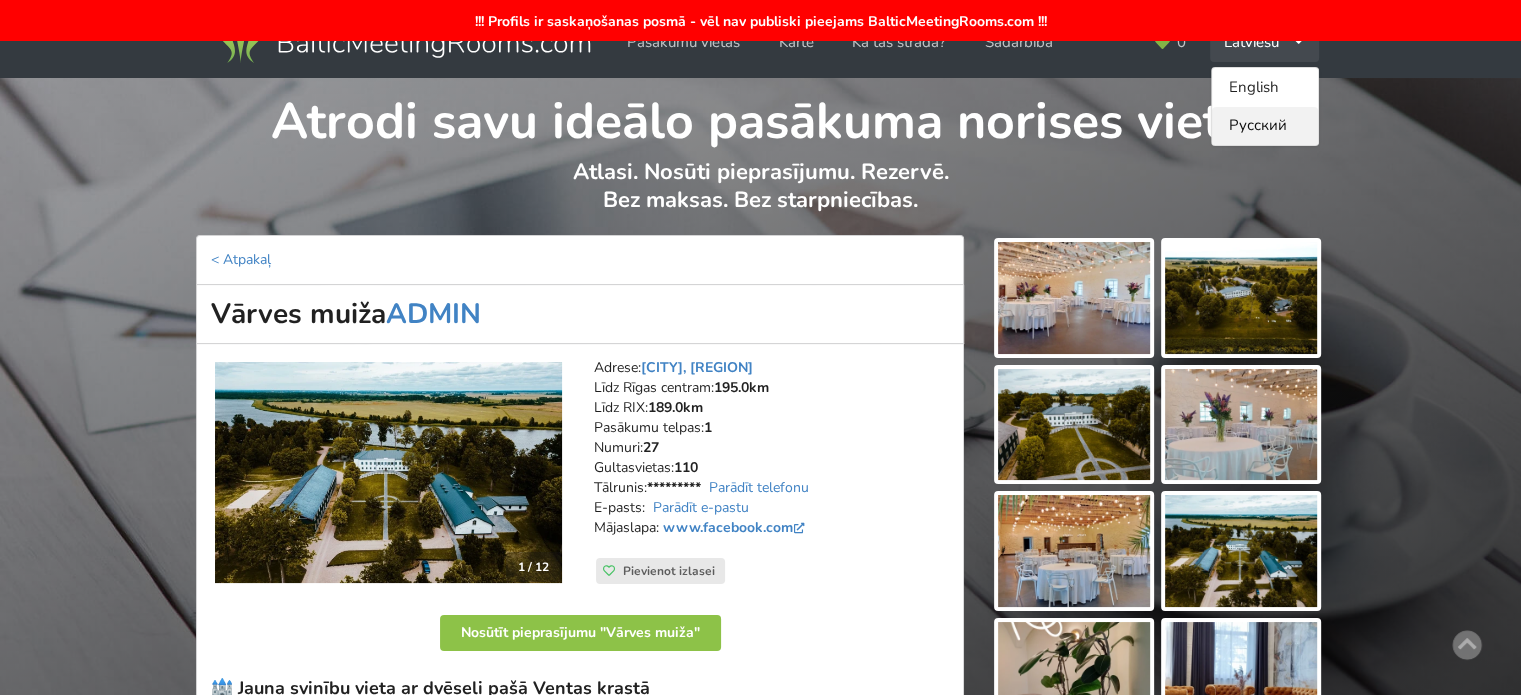click on "Русский" at bounding box center (1265, 126) 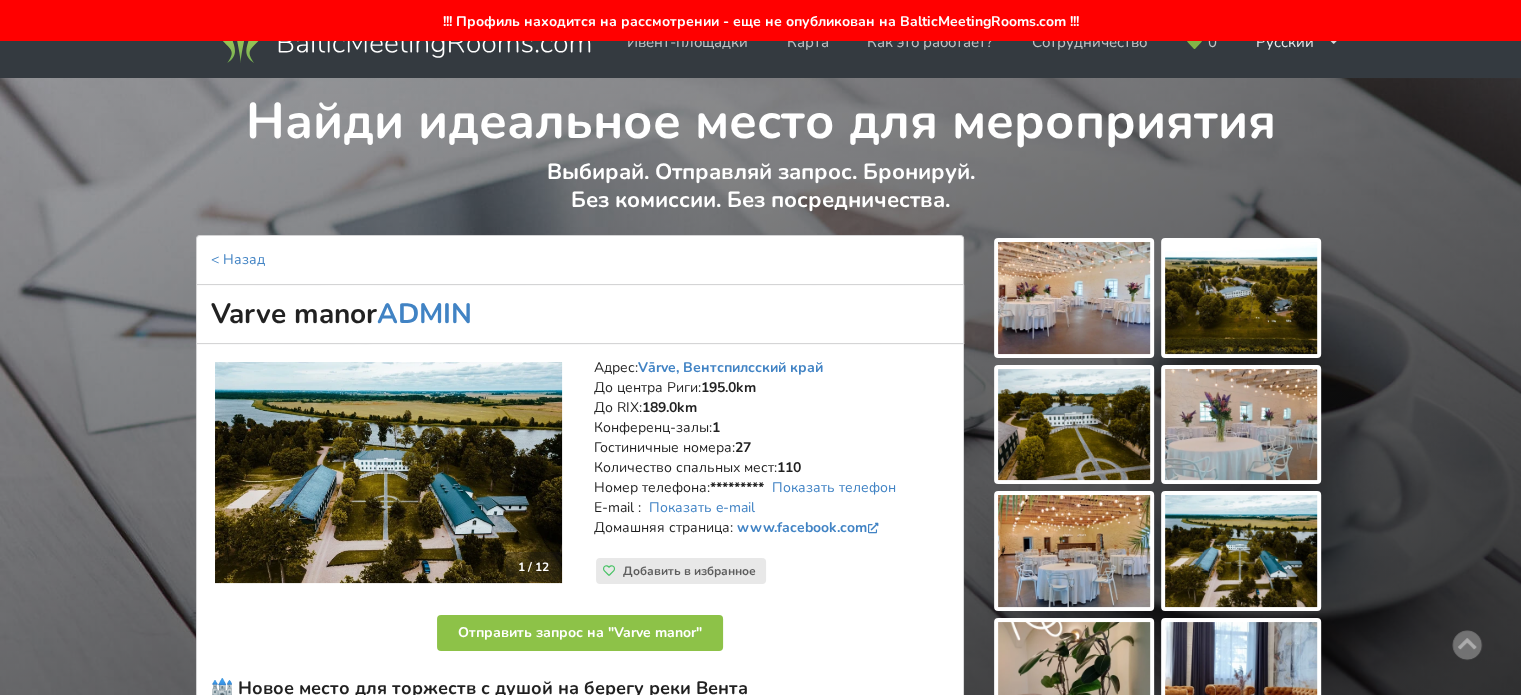 scroll, scrollTop: 400, scrollLeft: 0, axis: vertical 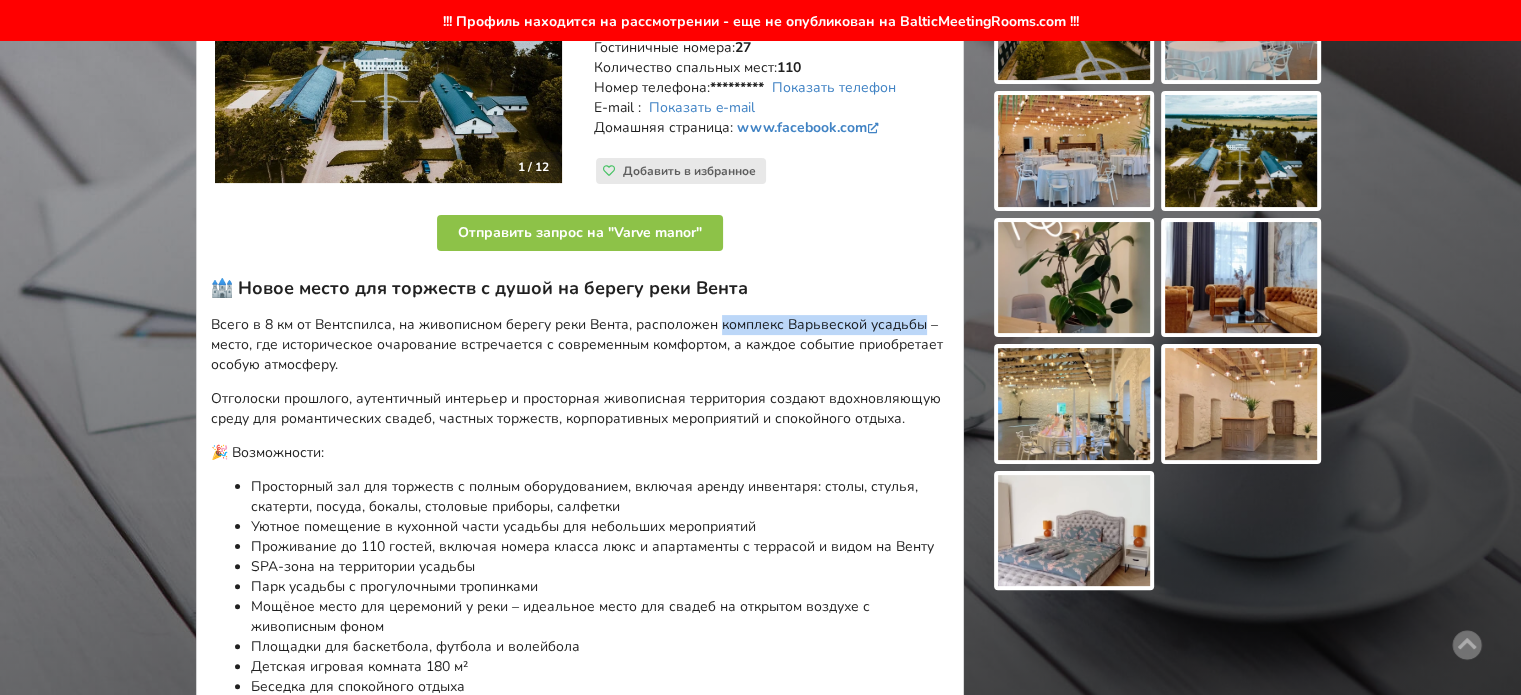 drag, startPoint x: 718, startPoint y: 323, endPoint x: 919, endPoint y: 317, distance: 201.08954 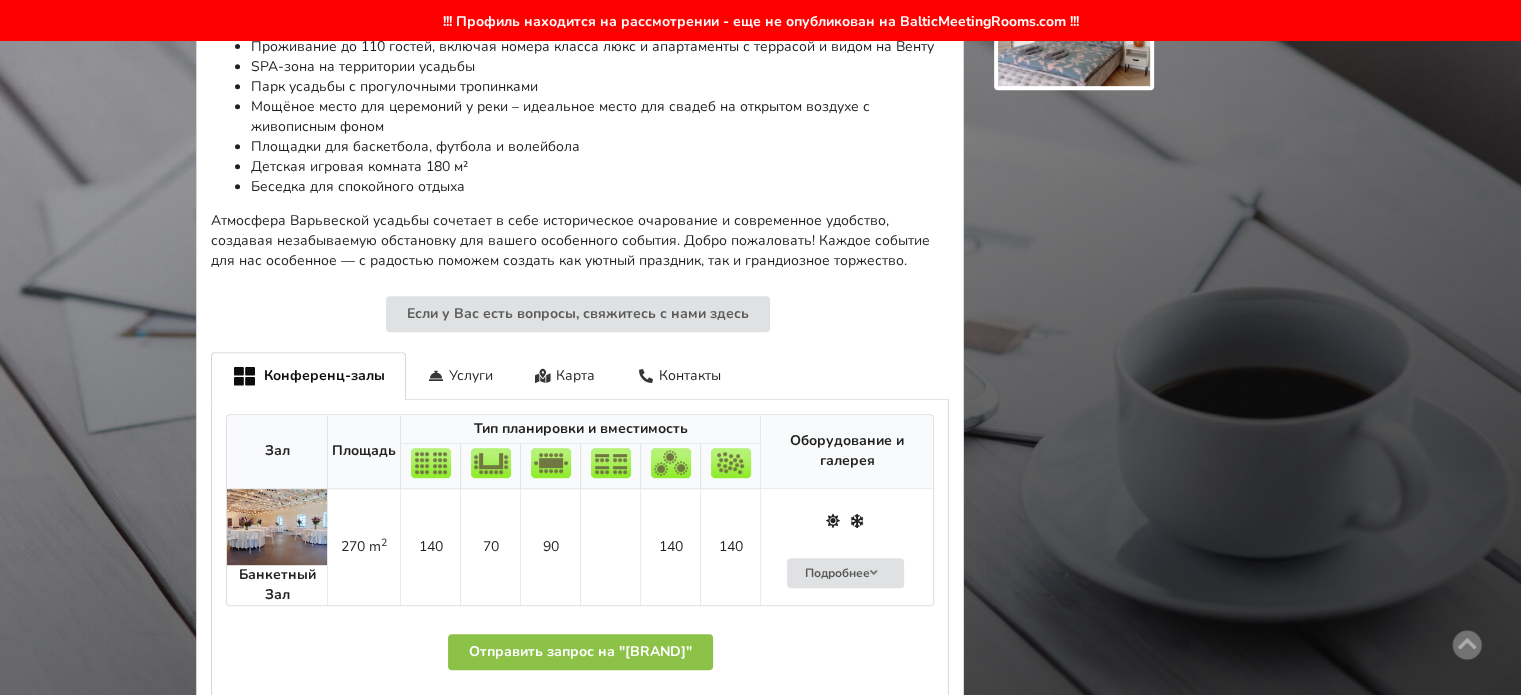 scroll, scrollTop: 1100, scrollLeft: 0, axis: vertical 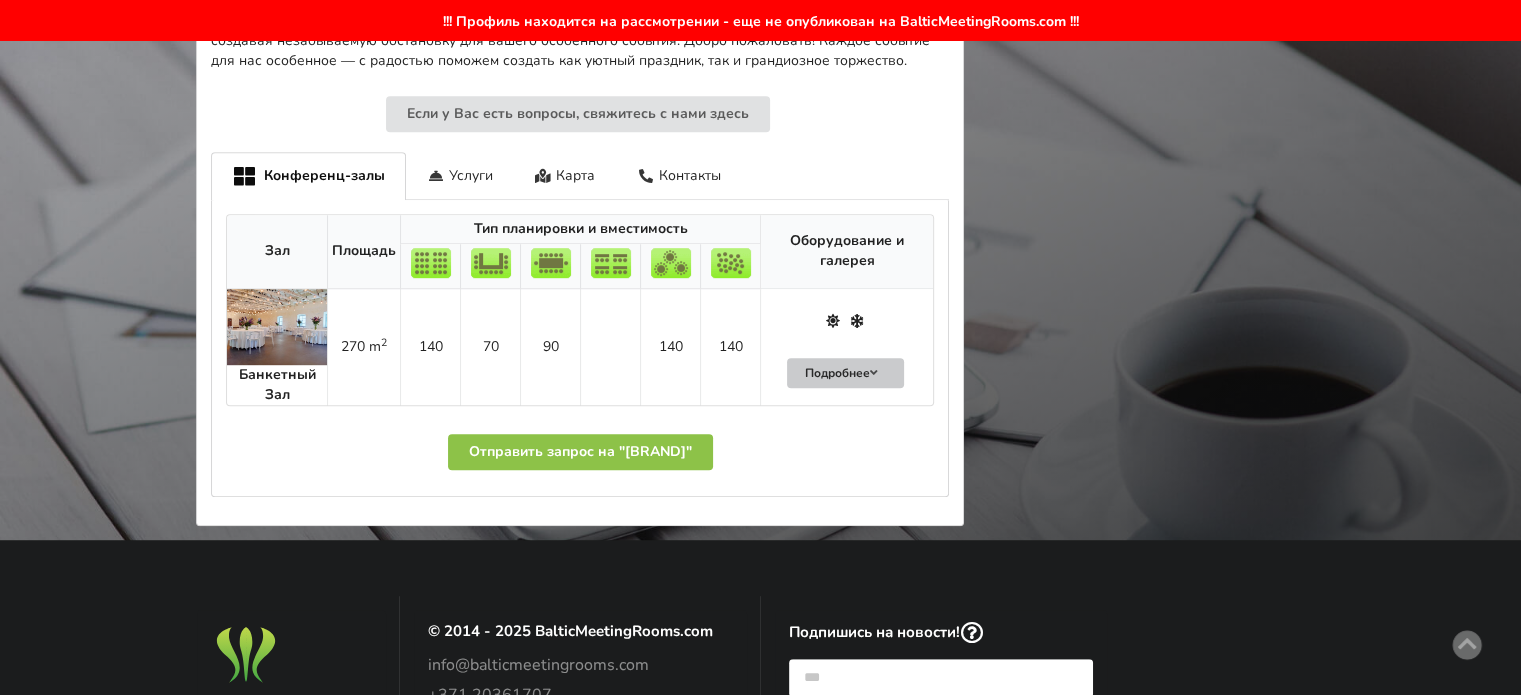 click on "Подробнее" at bounding box center [846, 373] 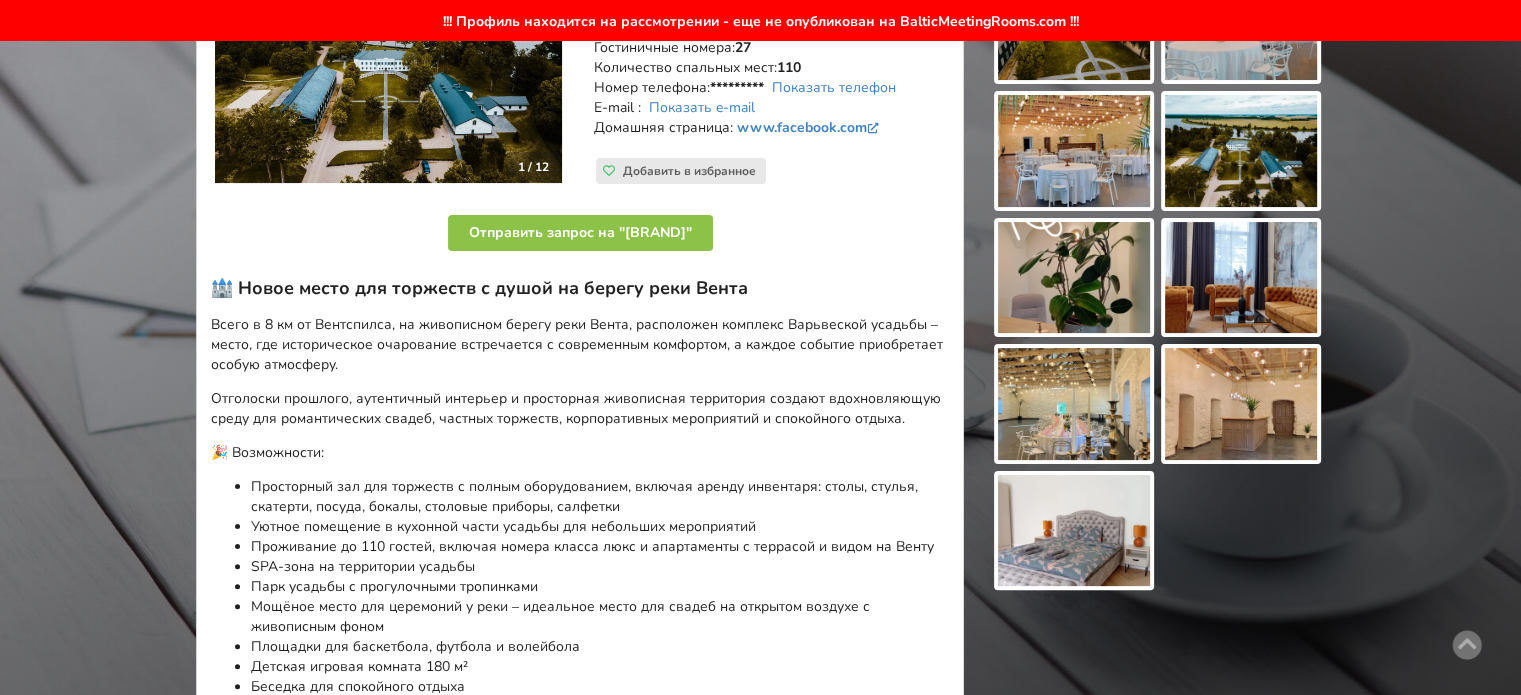 scroll, scrollTop: 0, scrollLeft: 0, axis: both 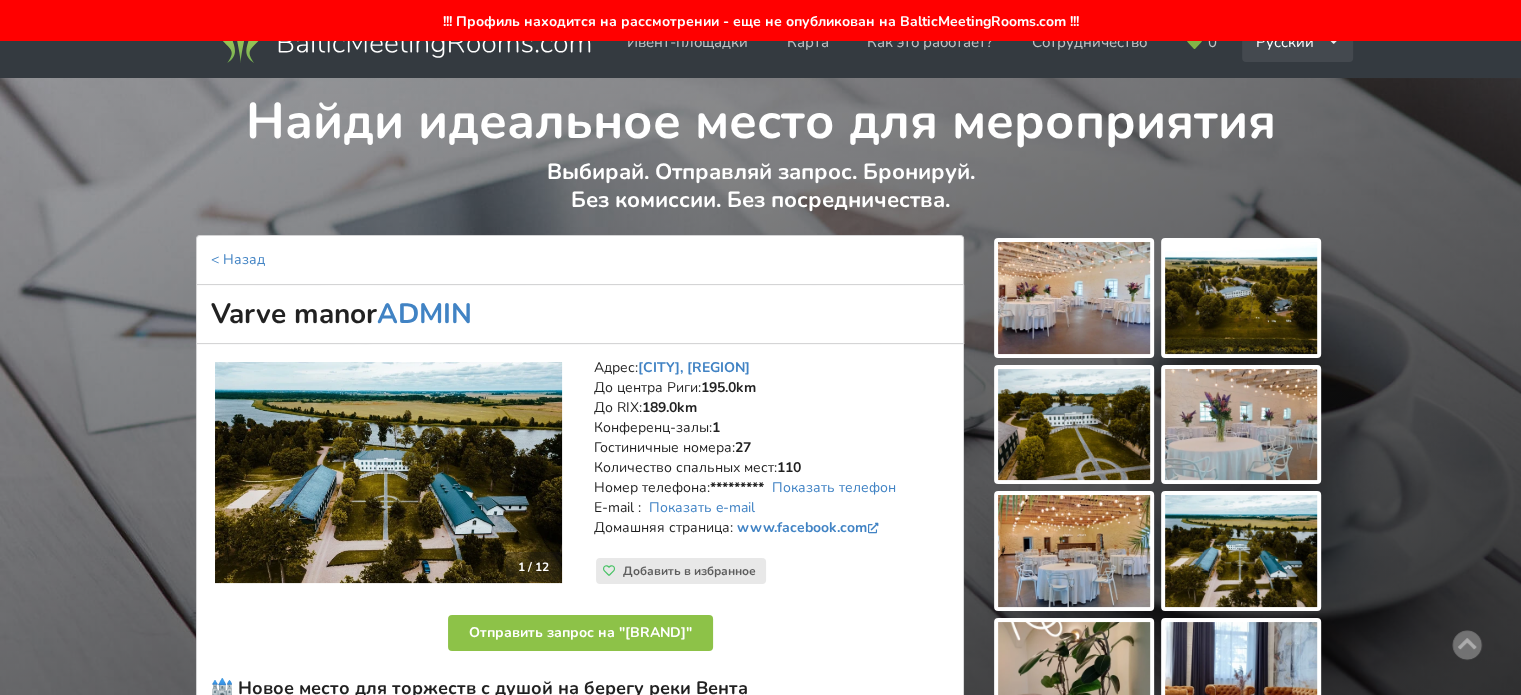 click on "Русский
English
Latviešu" at bounding box center [1298, 42] 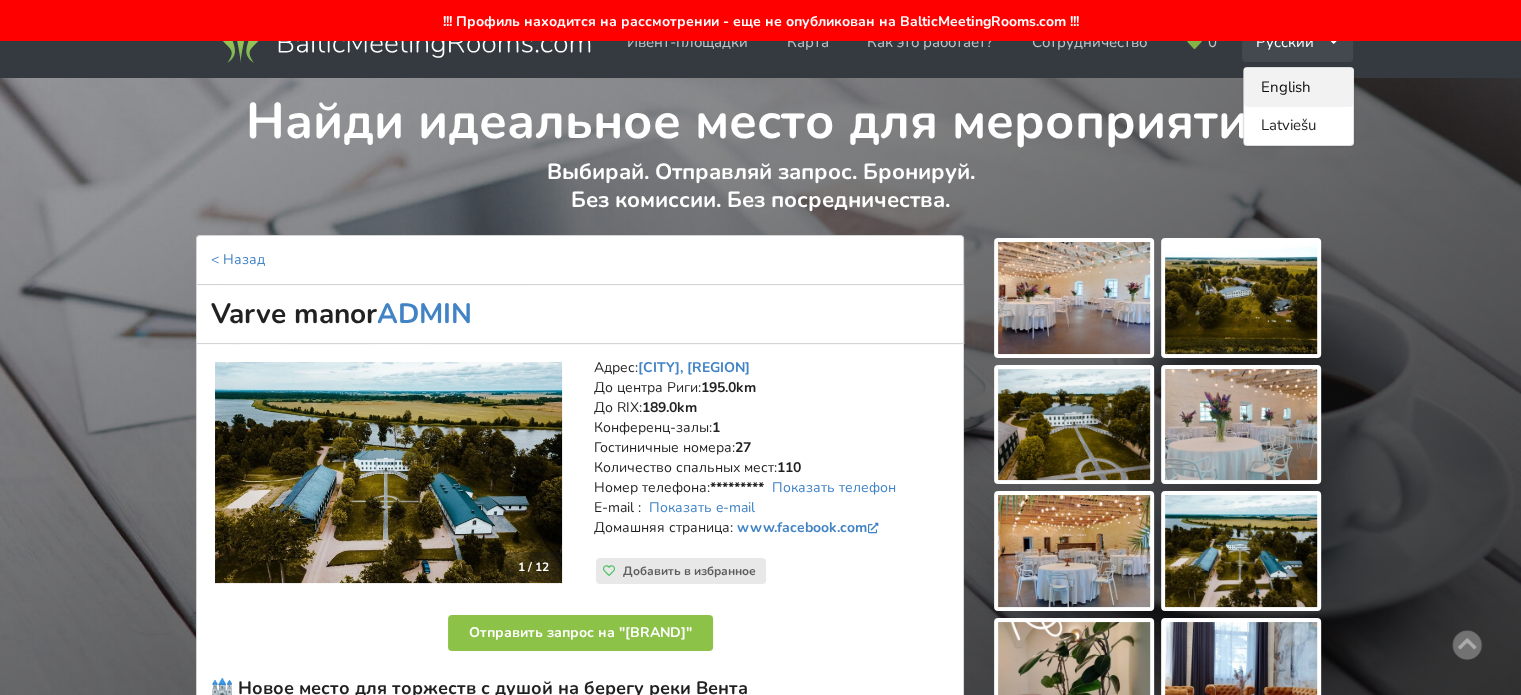 click on "English" at bounding box center (1298, 87) 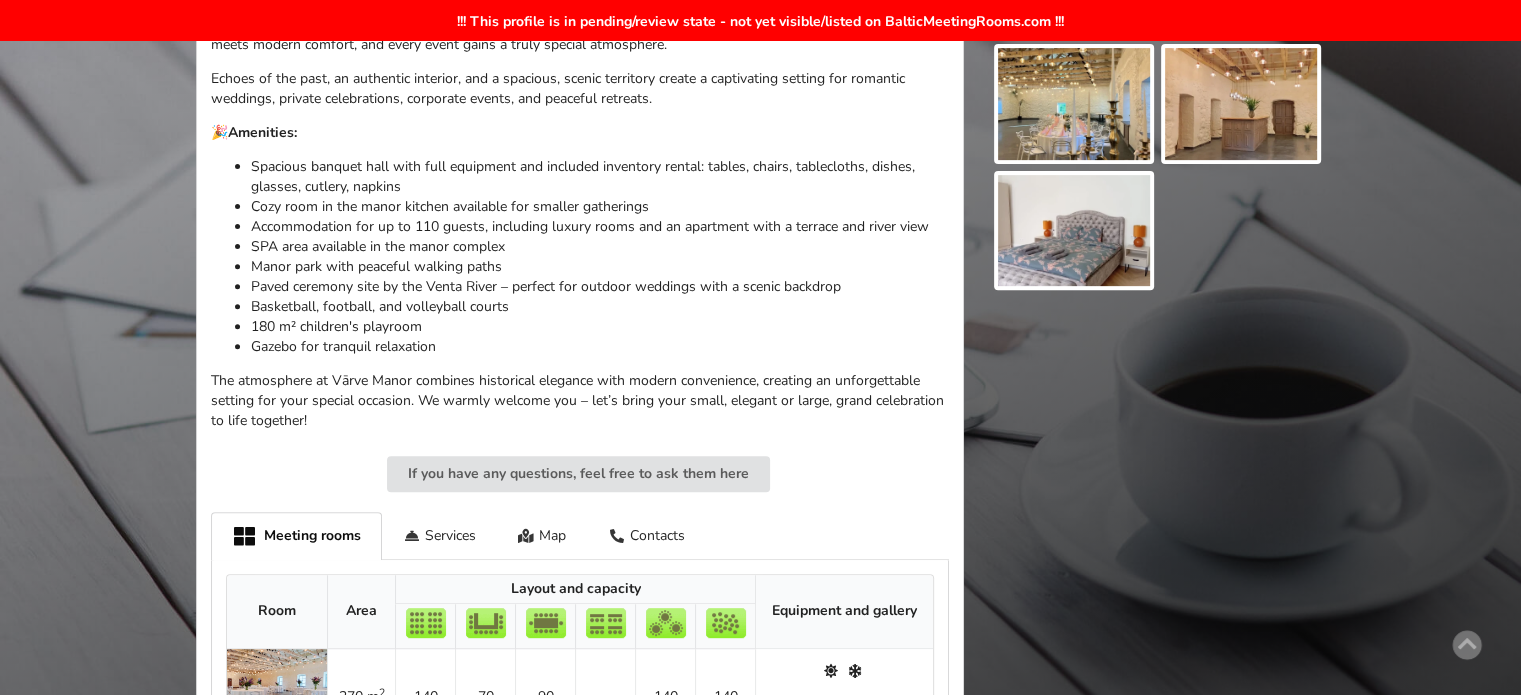scroll, scrollTop: 1000, scrollLeft: 0, axis: vertical 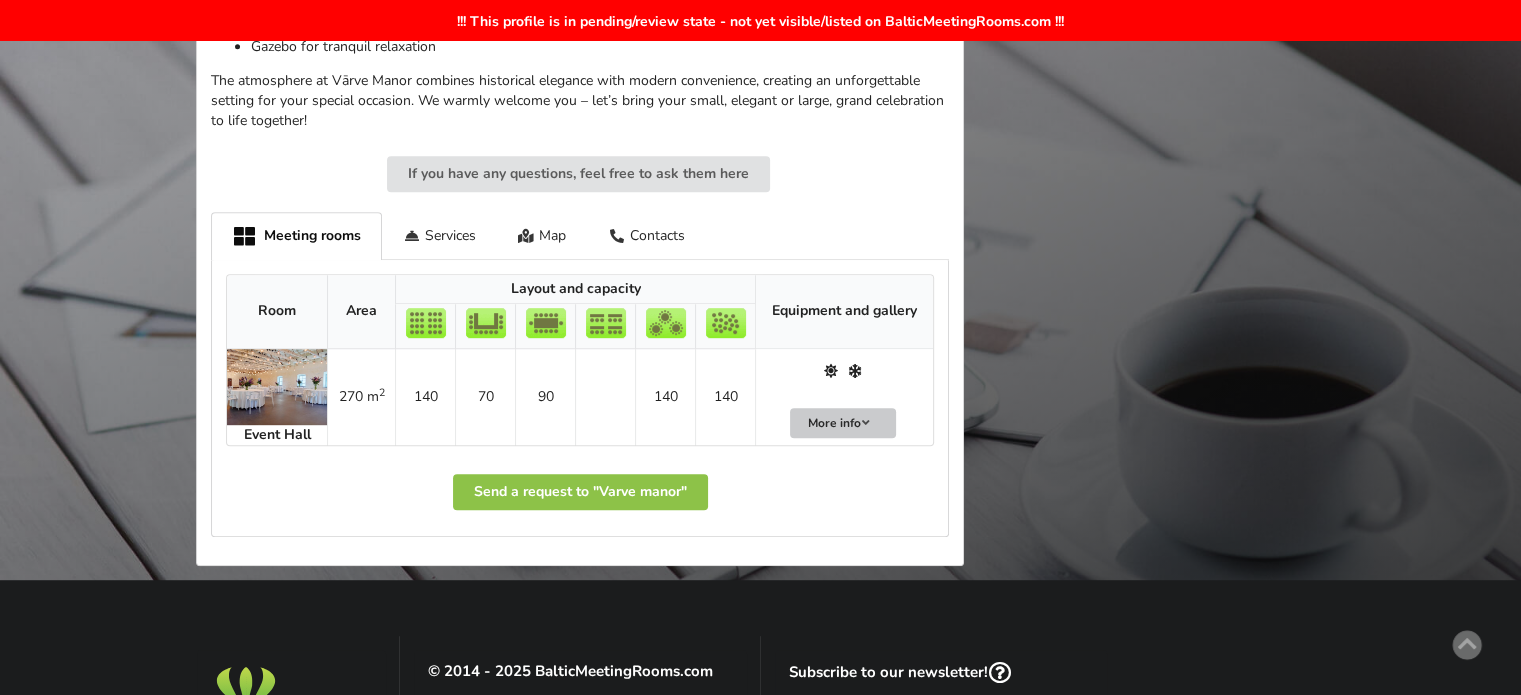 click on "More info" at bounding box center [843, 423] 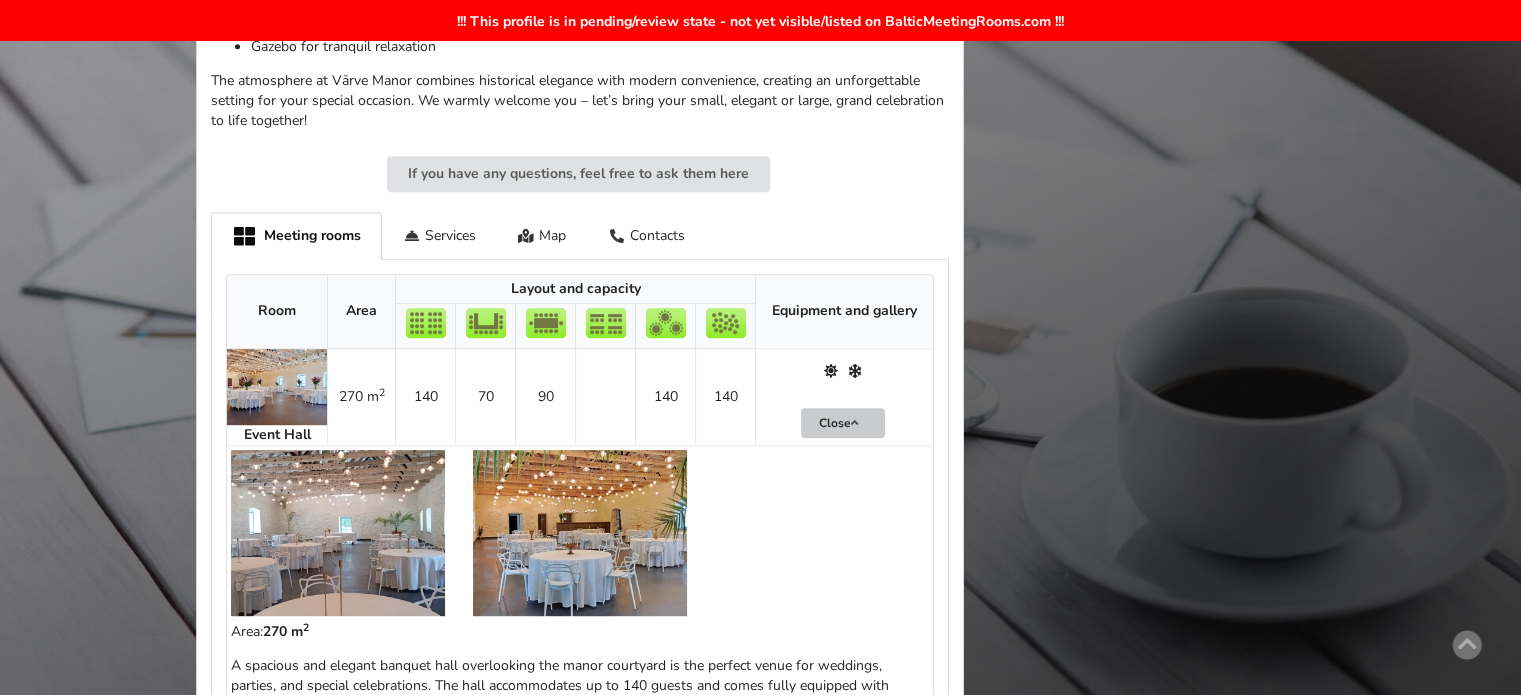 click on "Close" at bounding box center [843, 423] 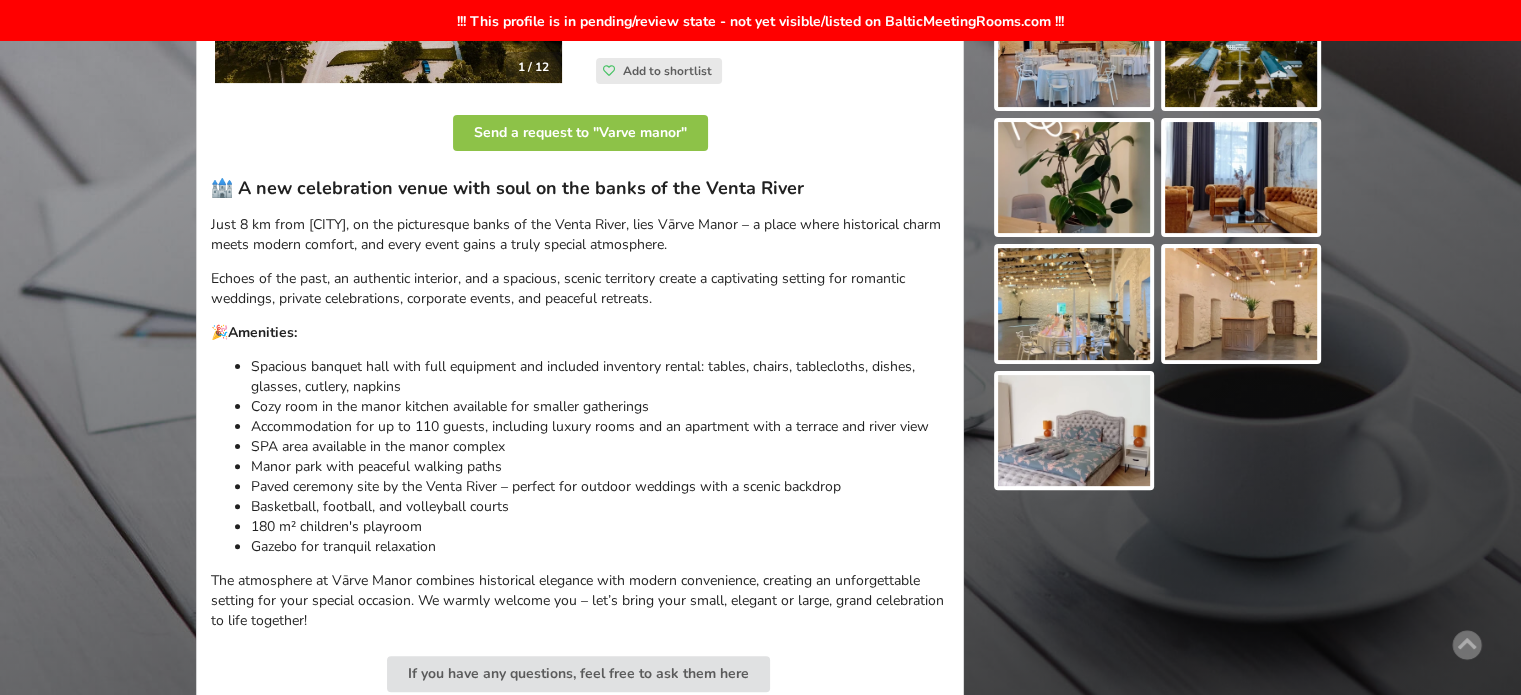 scroll, scrollTop: 0, scrollLeft: 0, axis: both 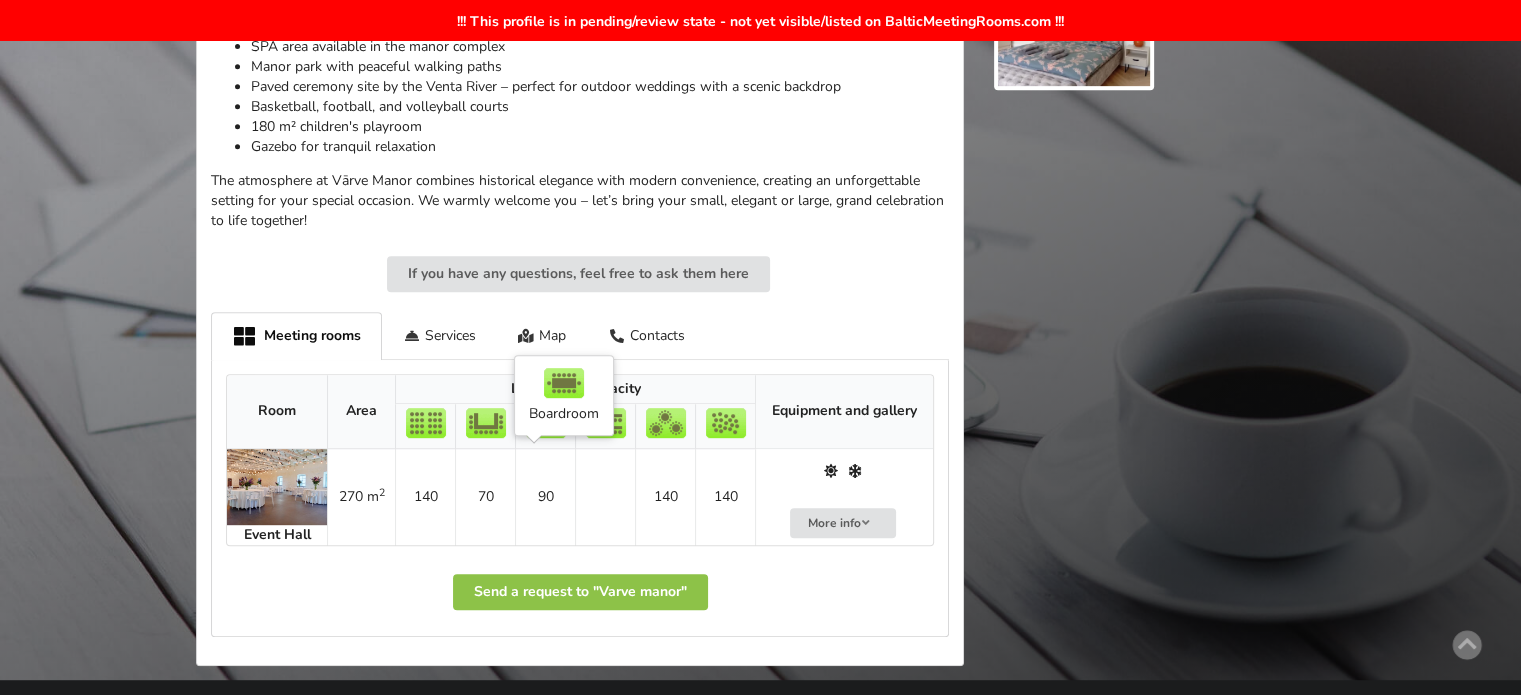 click on "90" at bounding box center (545, 497) 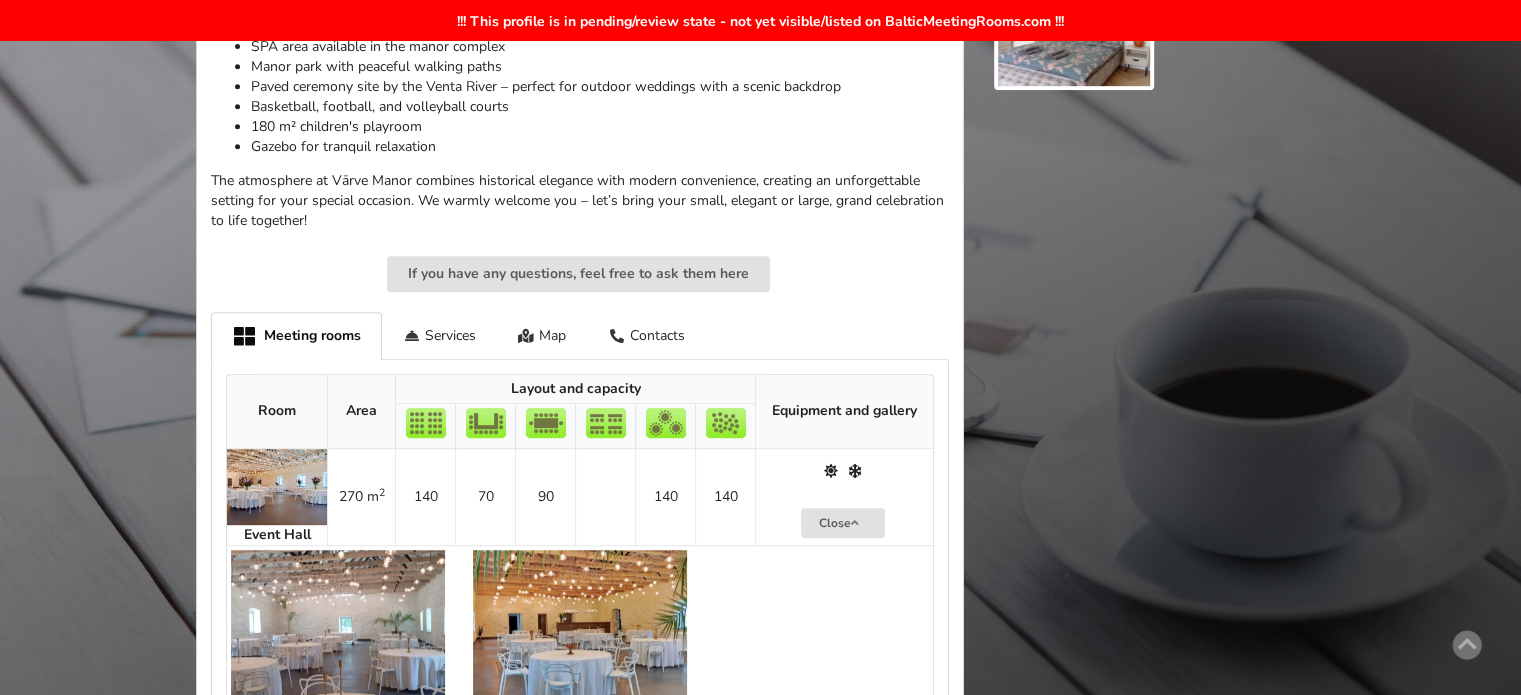 scroll, scrollTop: 1000, scrollLeft: 0, axis: vertical 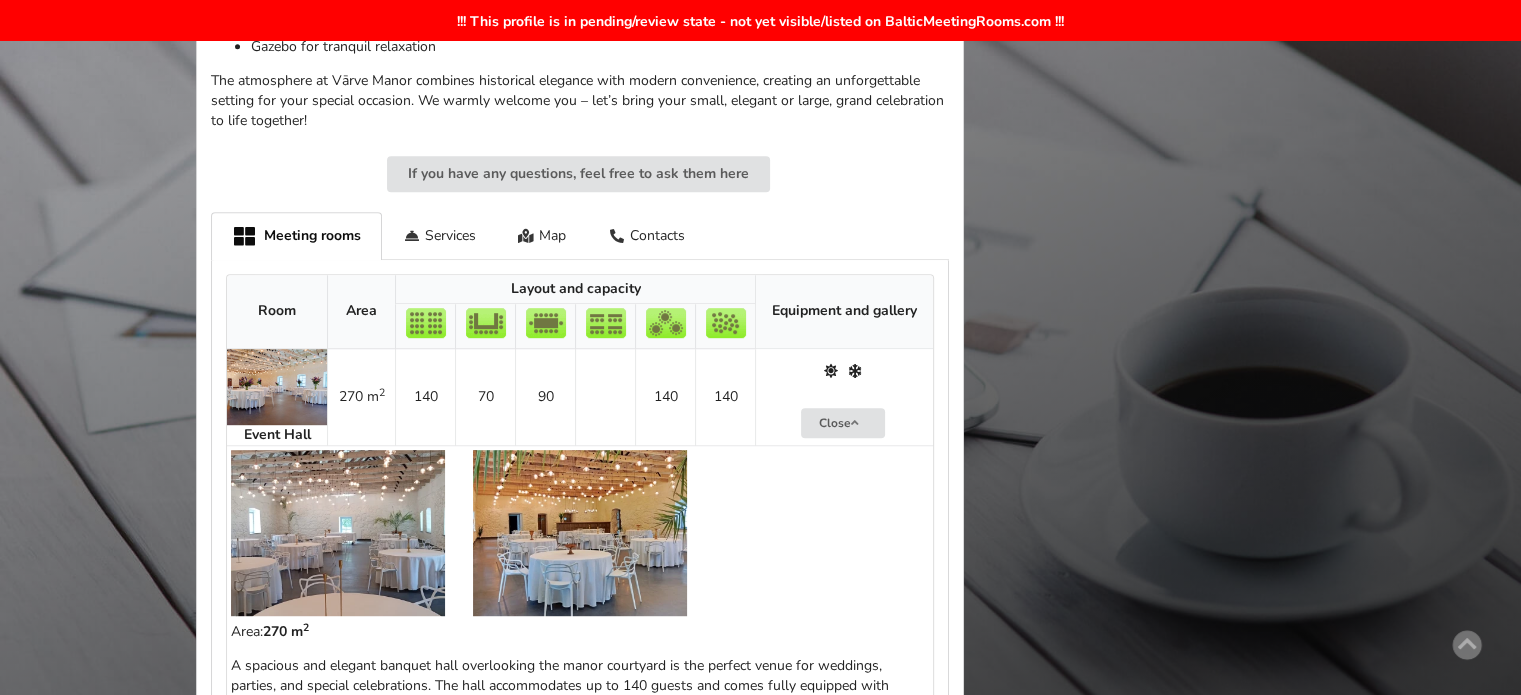 click at bounding box center (338, 533) 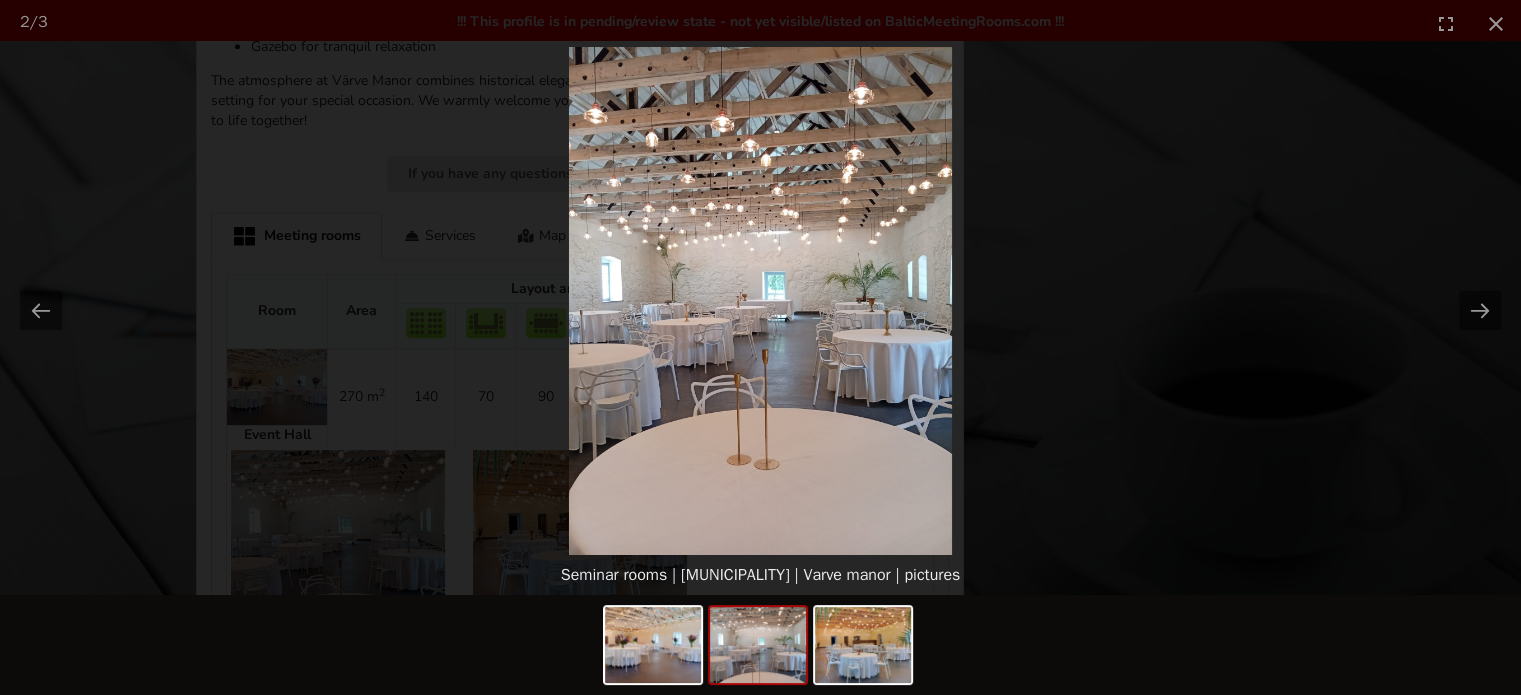 scroll, scrollTop: 0, scrollLeft: 0, axis: both 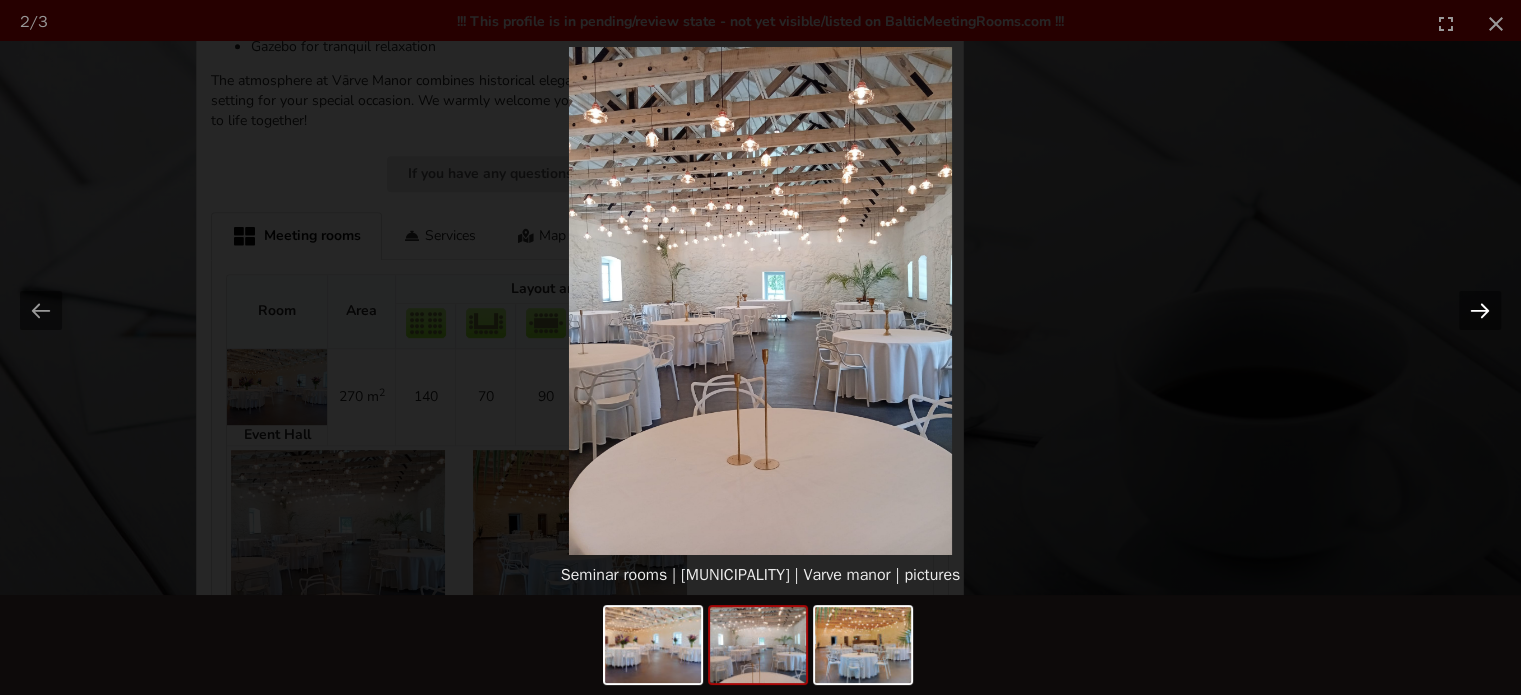 click at bounding box center [1480, 310] 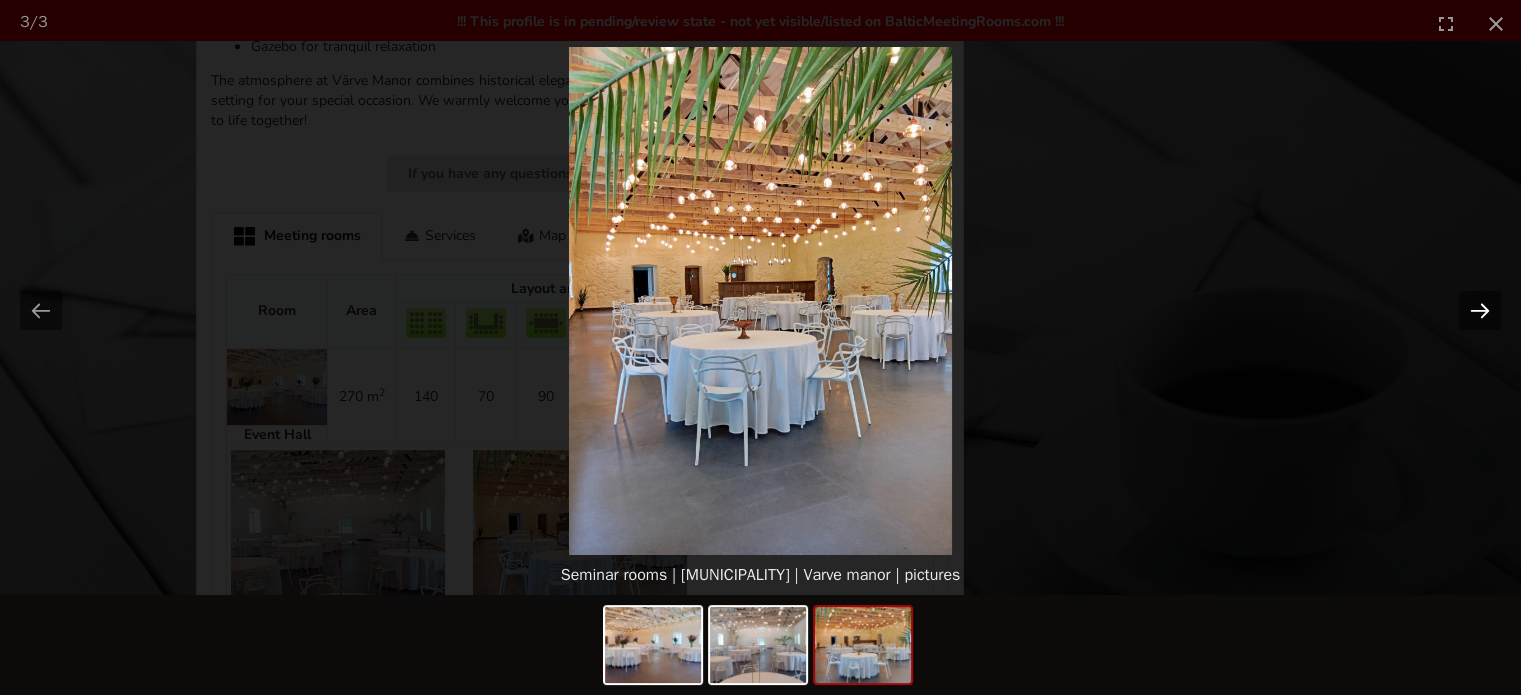click at bounding box center (1480, 310) 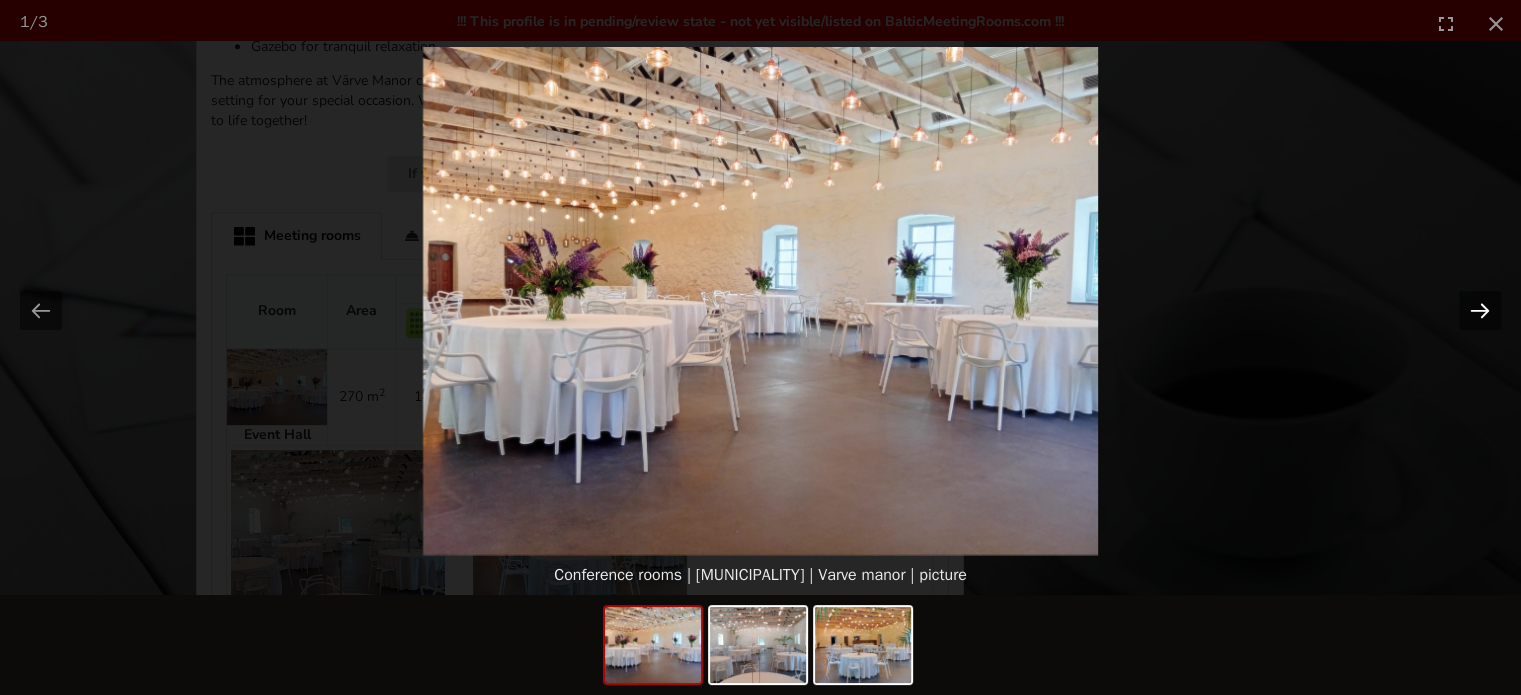 click at bounding box center [1480, 310] 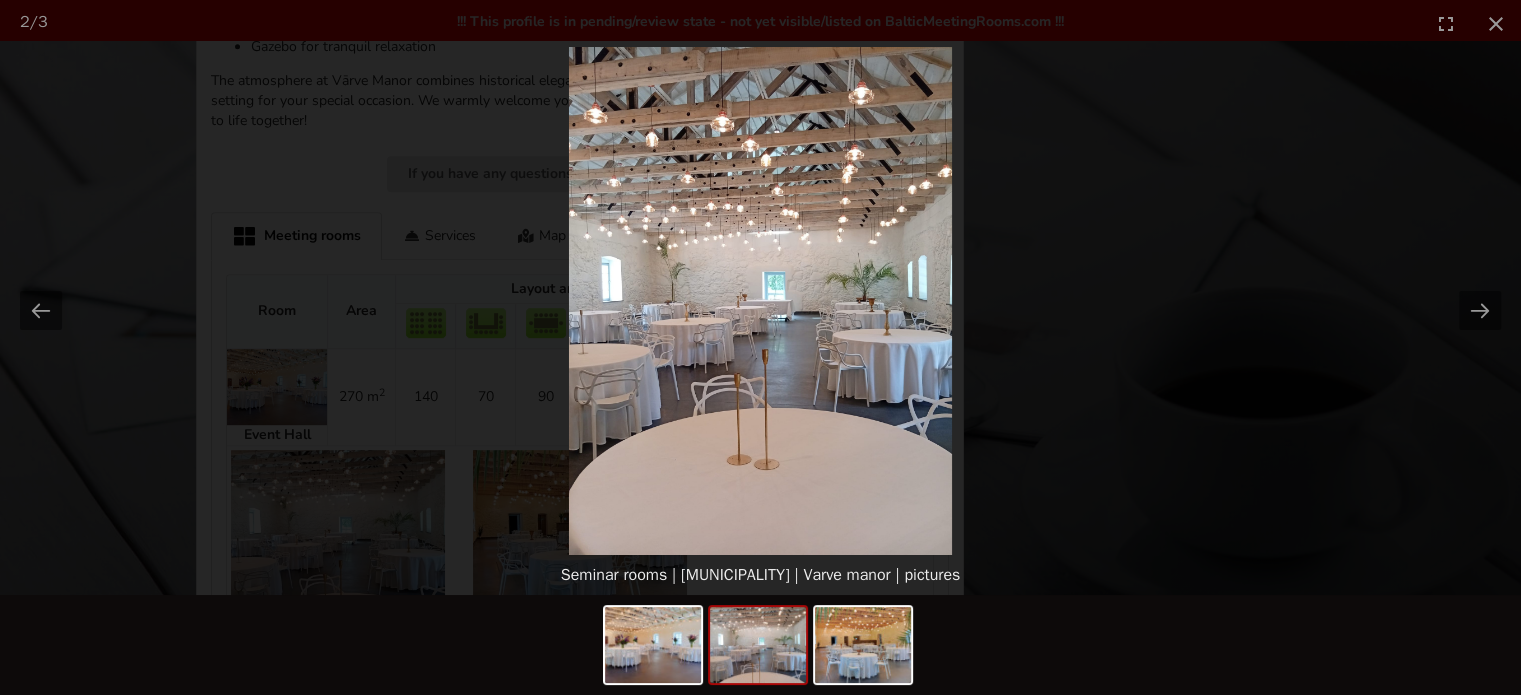click at bounding box center (760, 301) 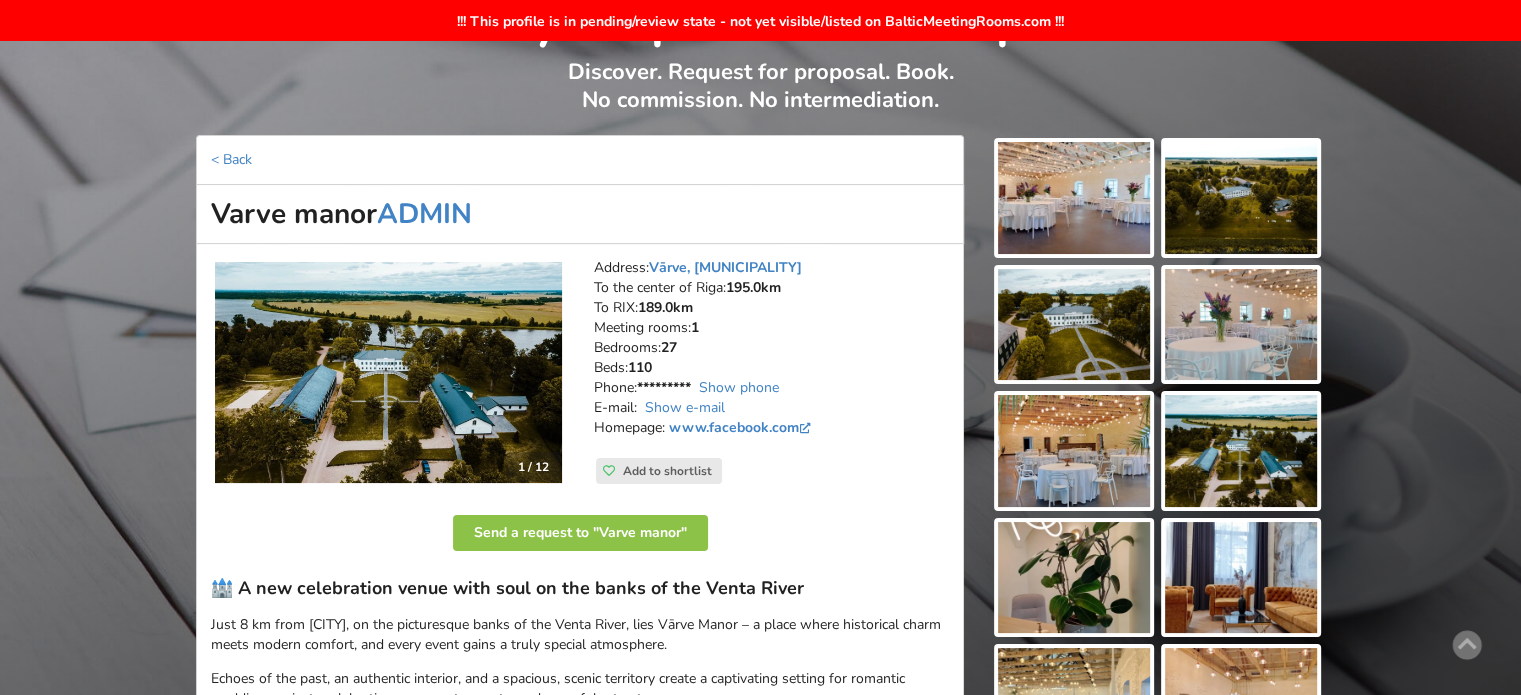 scroll, scrollTop: 200, scrollLeft: 0, axis: vertical 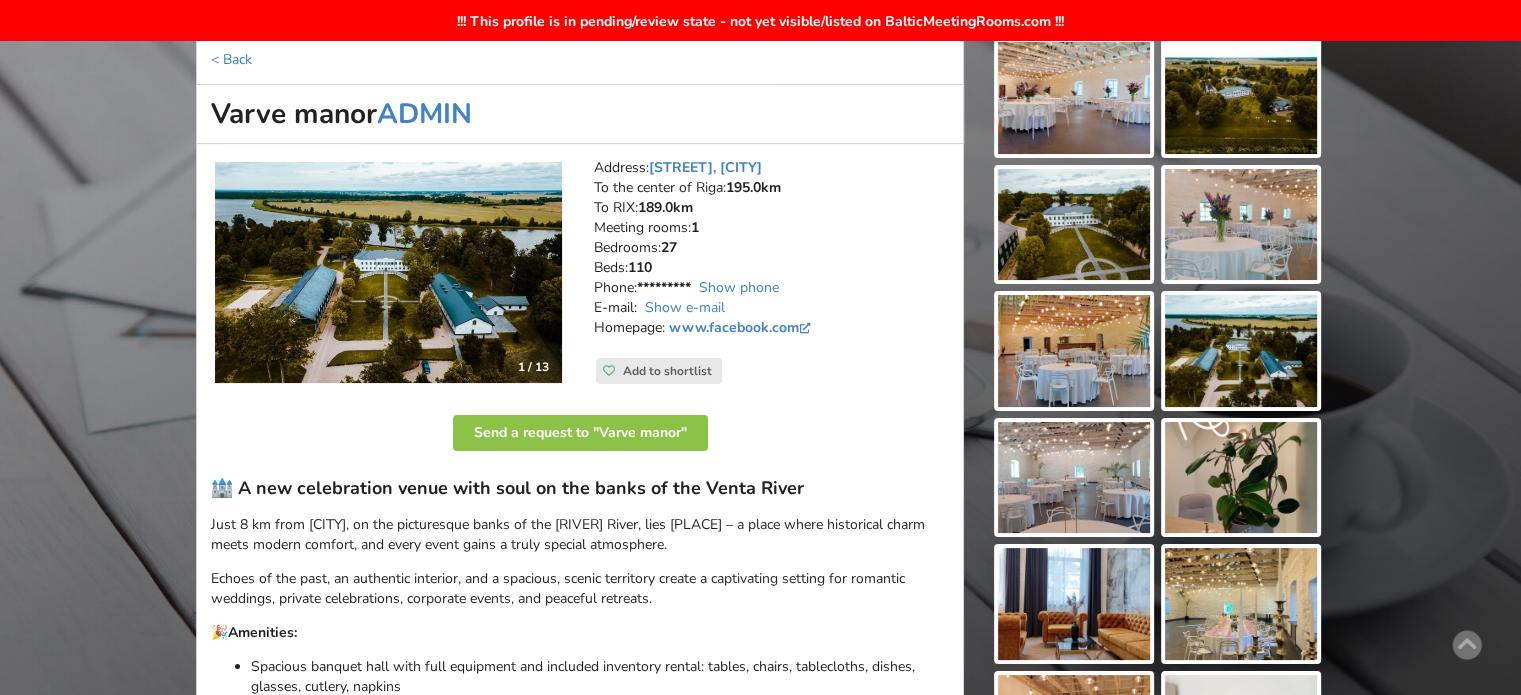 click on "Show phone" at bounding box center (739, 287) 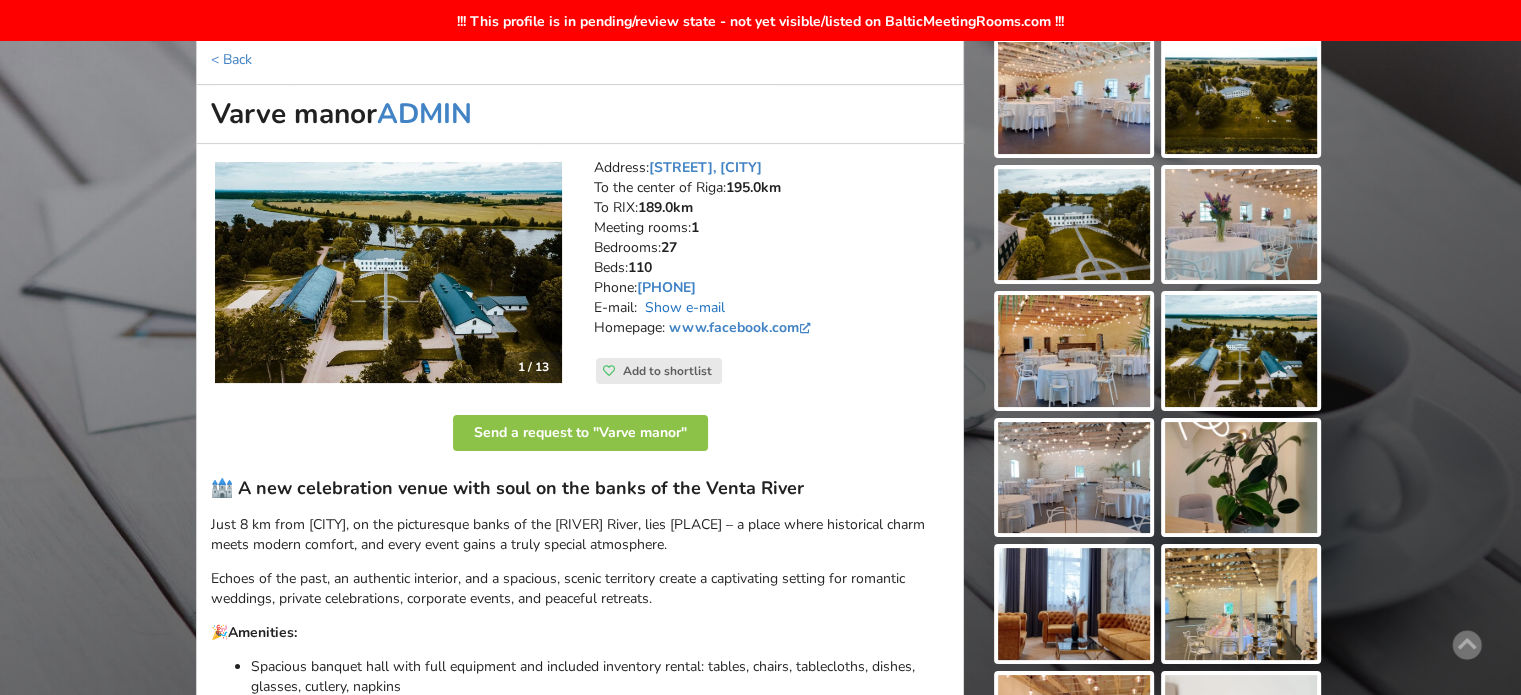 click on "Show e-mail" at bounding box center (685, 307) 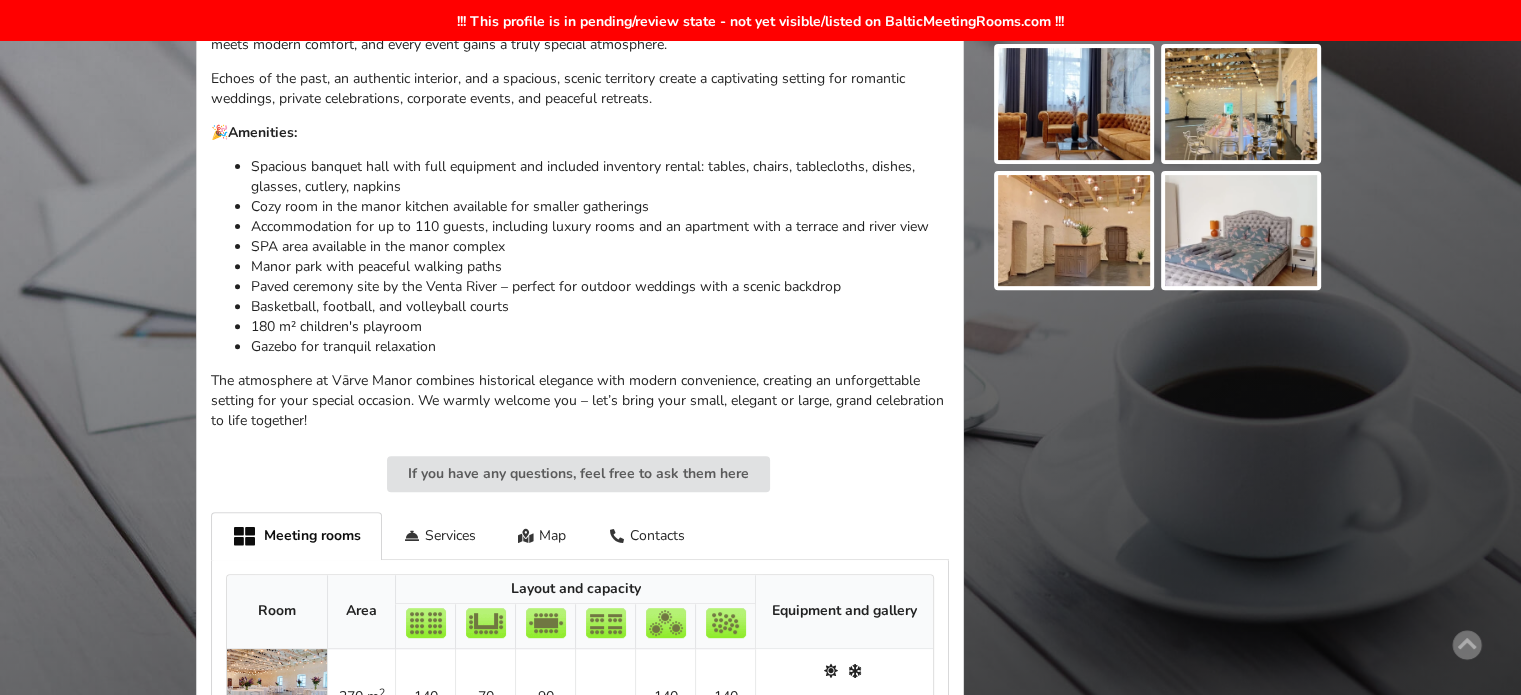 scroll, scrollTop: 1100, scrollLeft: 0, axis: vertical 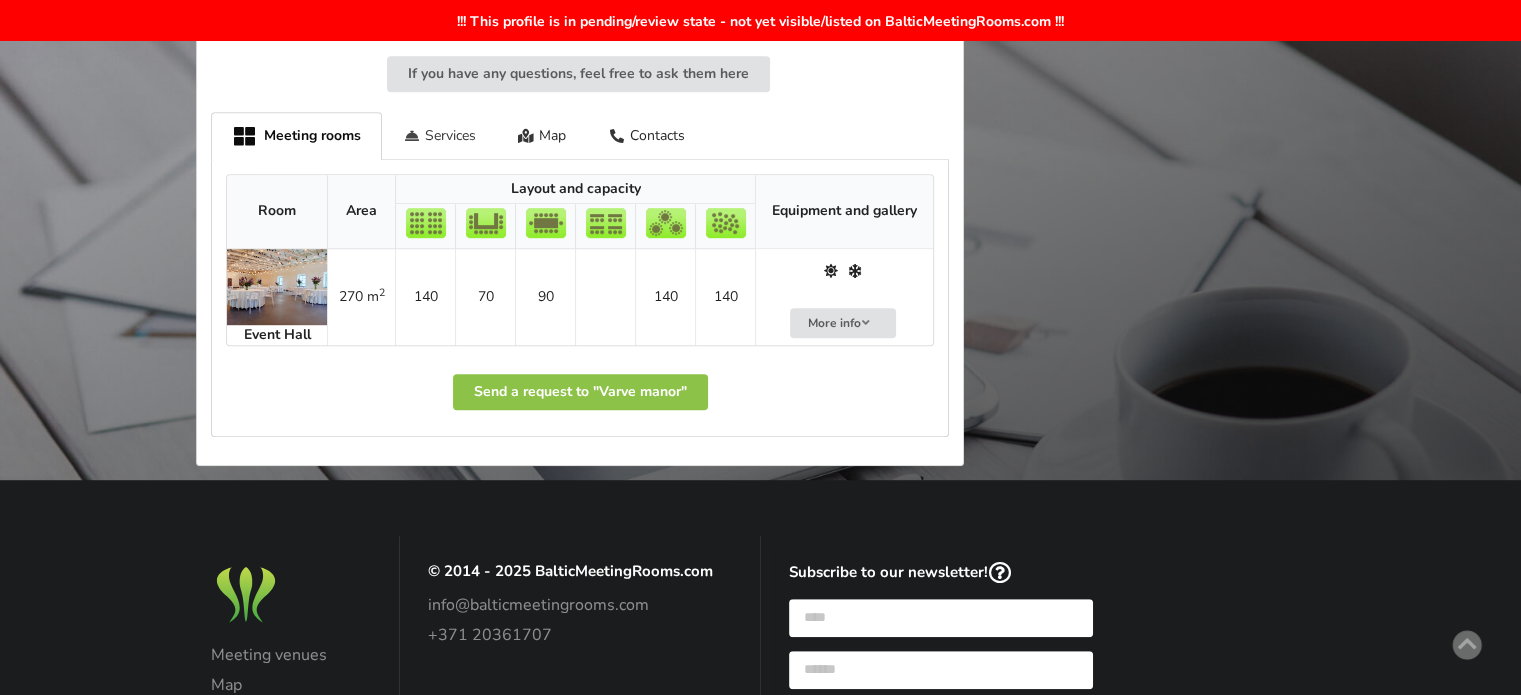 click on "Services" at bounding box center (439, 135) 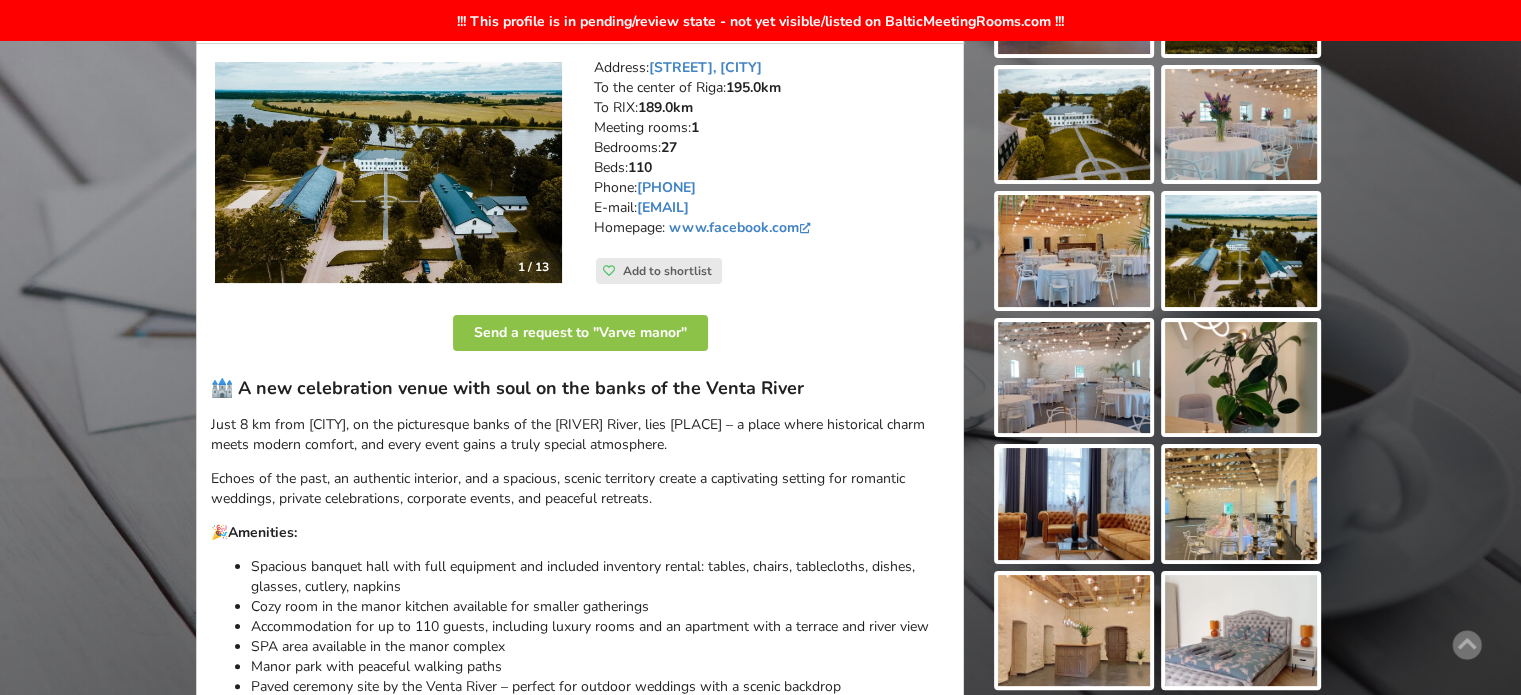 scroll, scrollTop: 0, scrollLeft: 0, axis: both 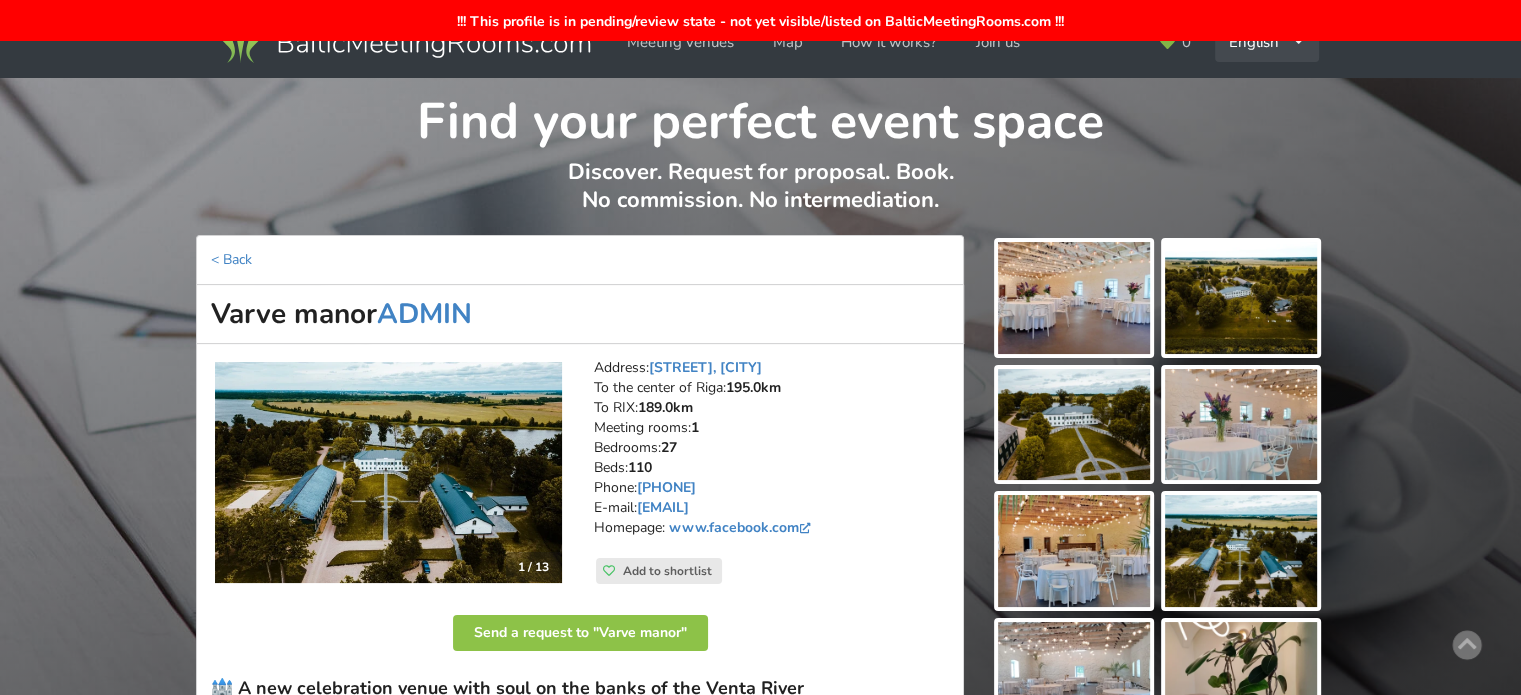 click on "English
Русский
Latviešu" at bounding box center [1267, 42] 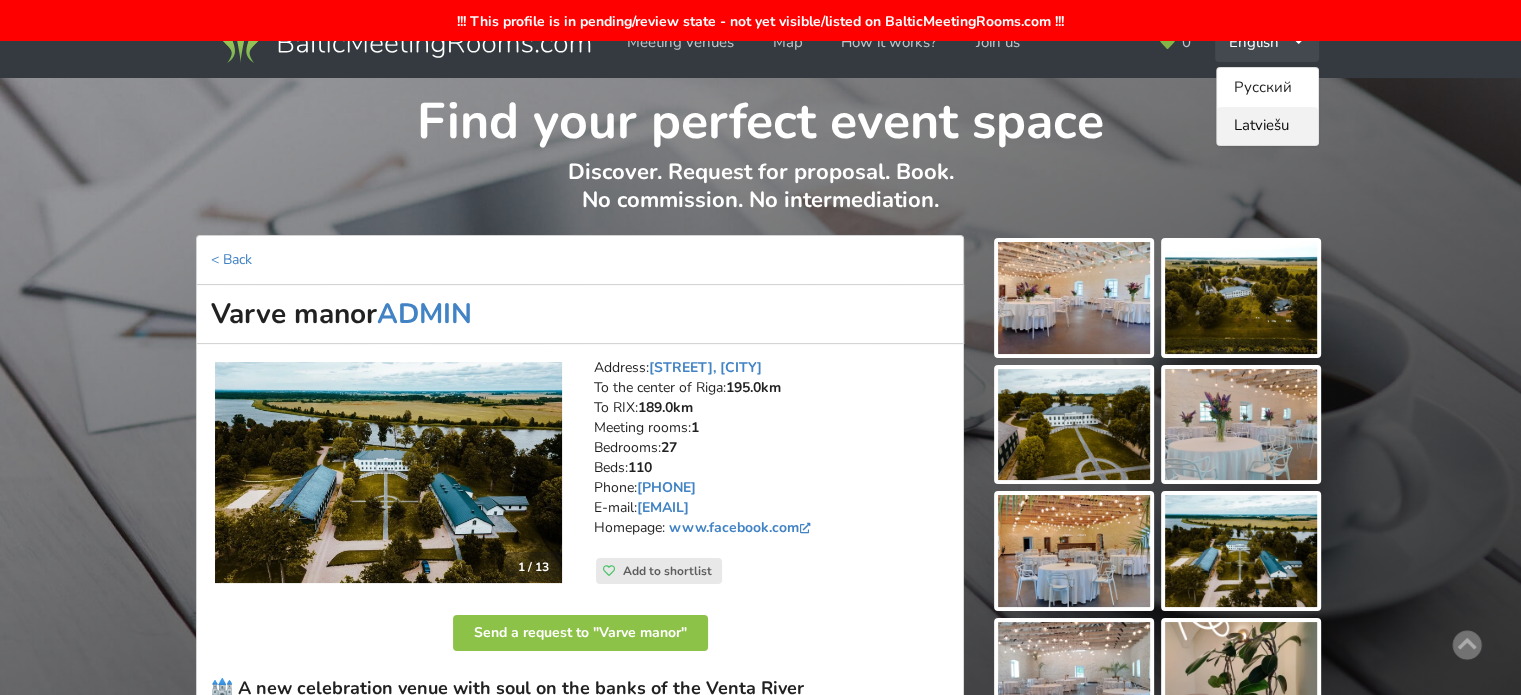 click on "Latviešu" at bounding box center (1267, 126) 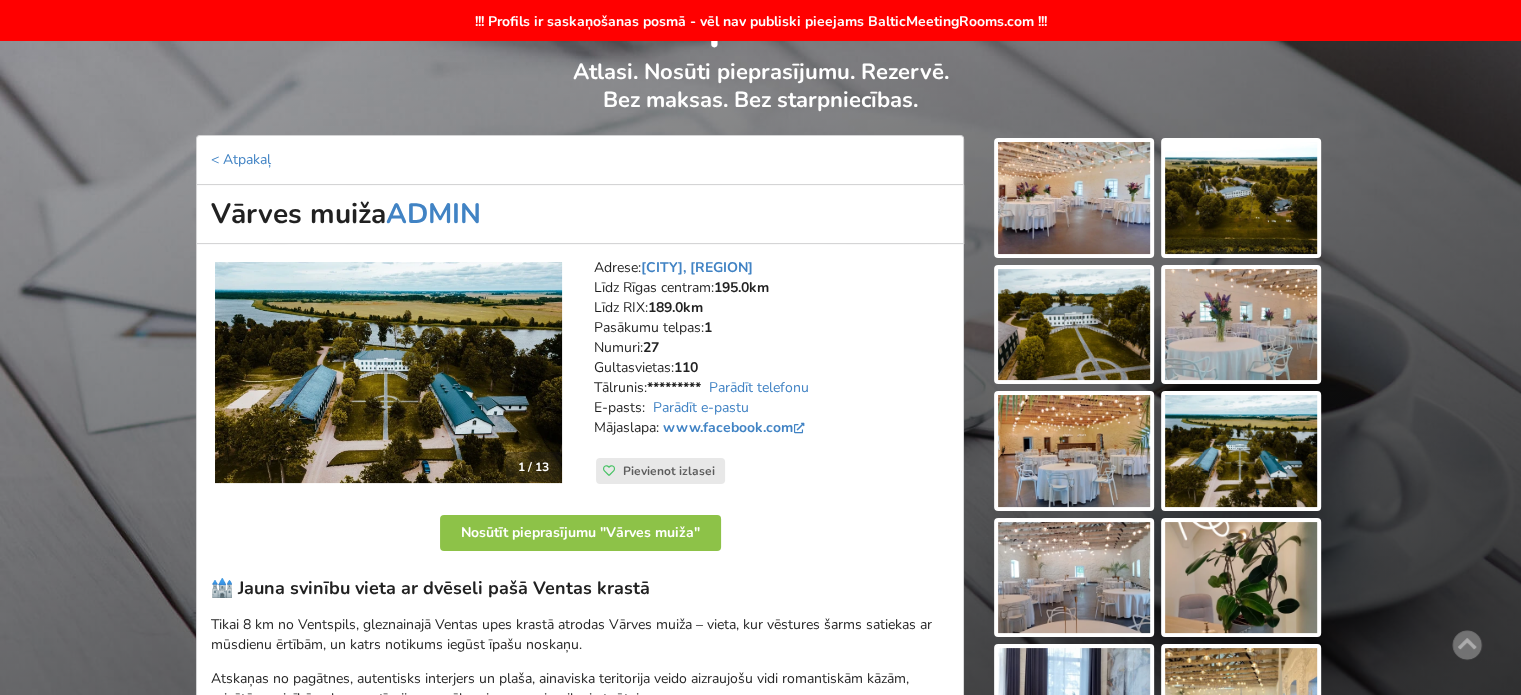 scroll, scrollTop: 200, scrollLeft: 0, axis: vertical 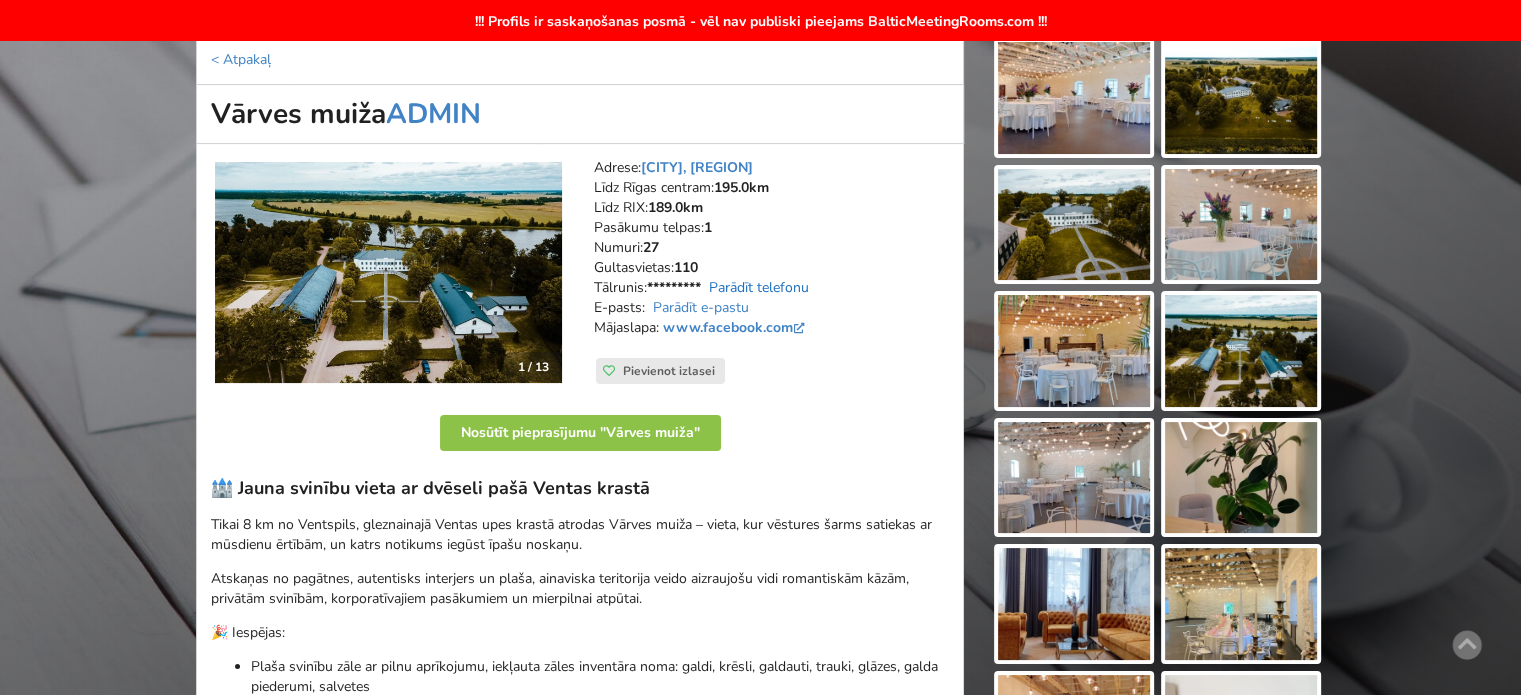 click on "Parādīt telefonu" at bounding box center (759, 287) 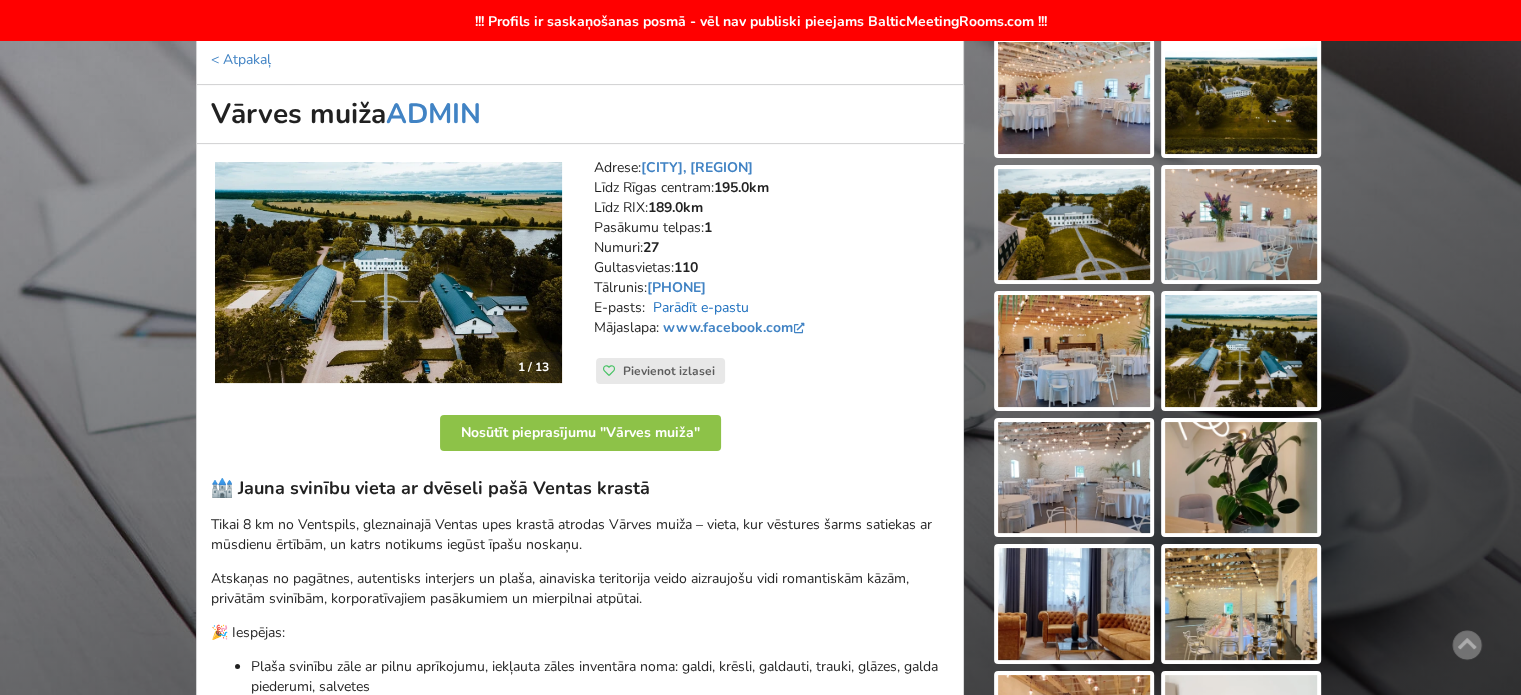 click on "Parādīt e-pastu" at bounding box center [701, 307] 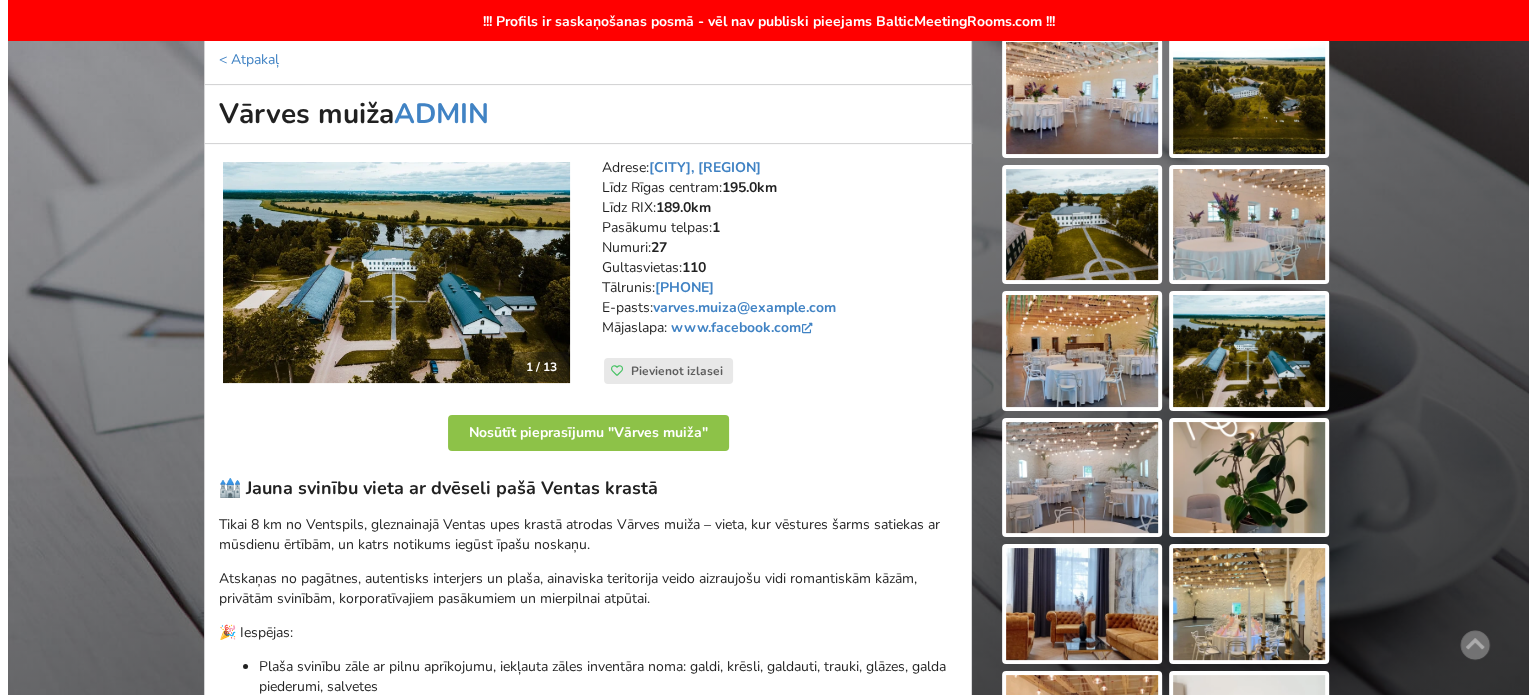 scroll, scrollTop: 300, scrollLeft: 0, axis: vertical 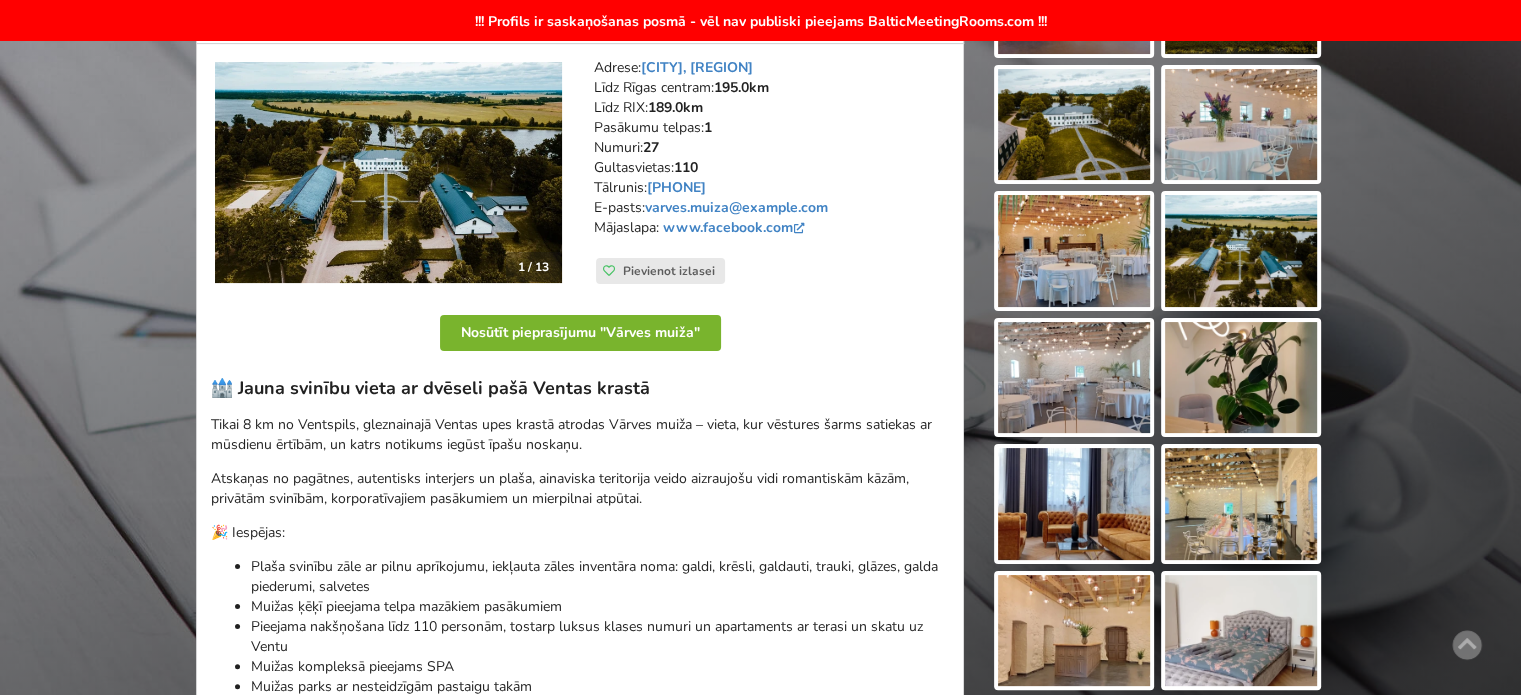 click on "Nosūtīt pieprasījumu "Vārves muiža"" at bounding box center [580, 333] 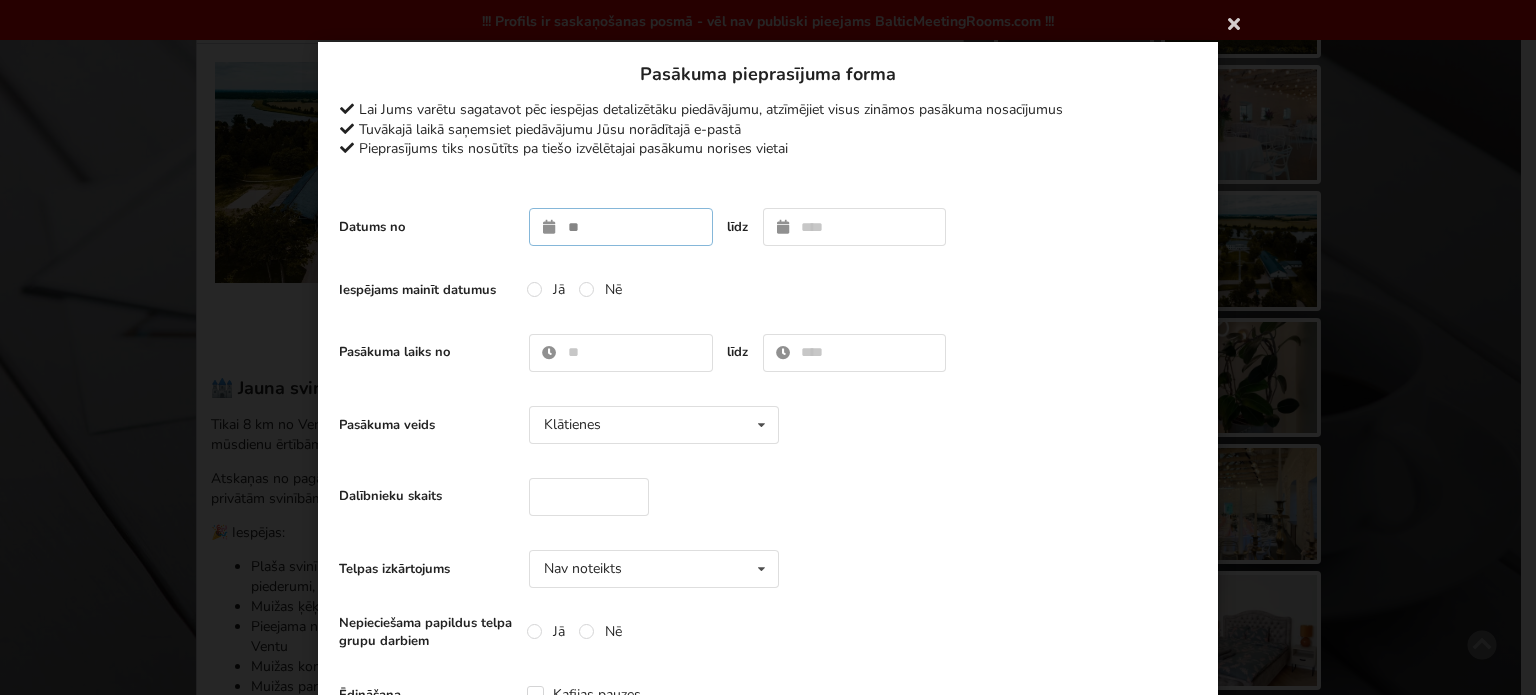click at bounding box center [621, 227] 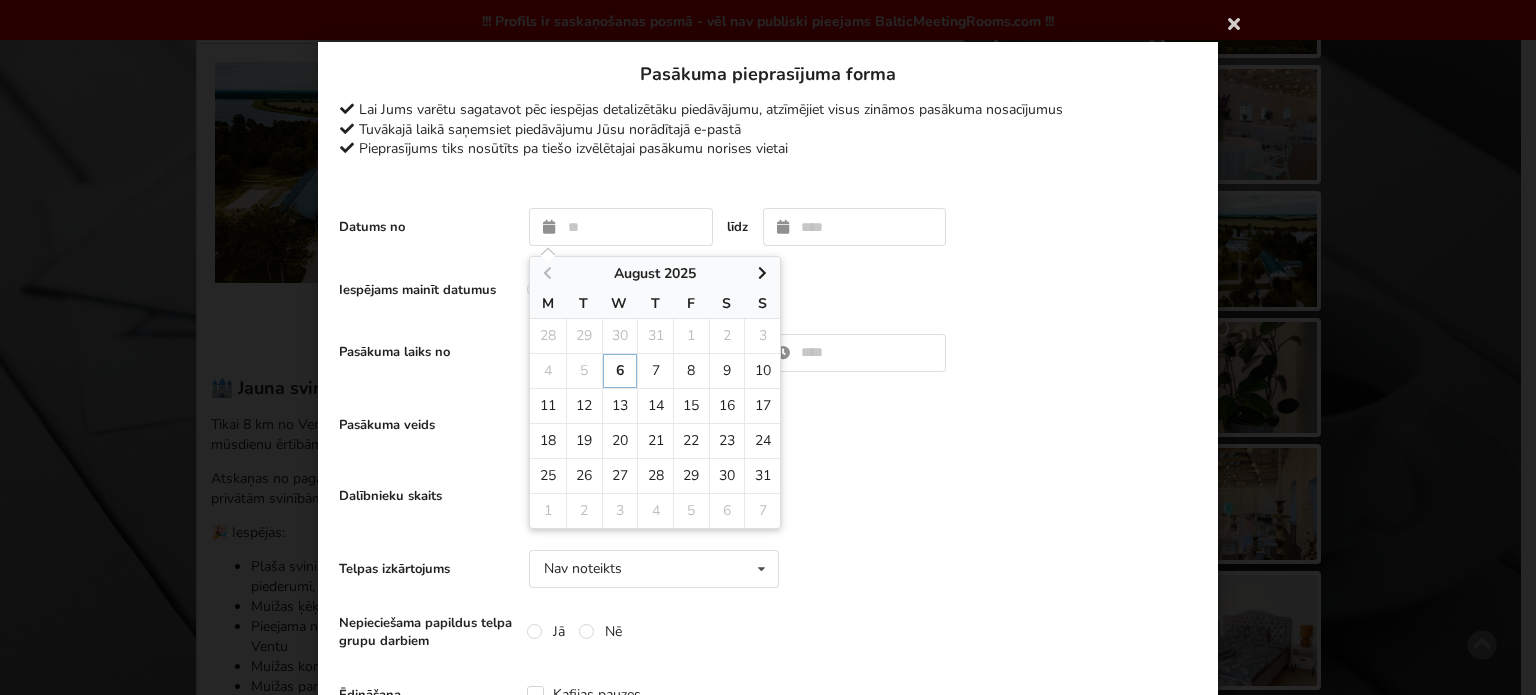 type on "**********" 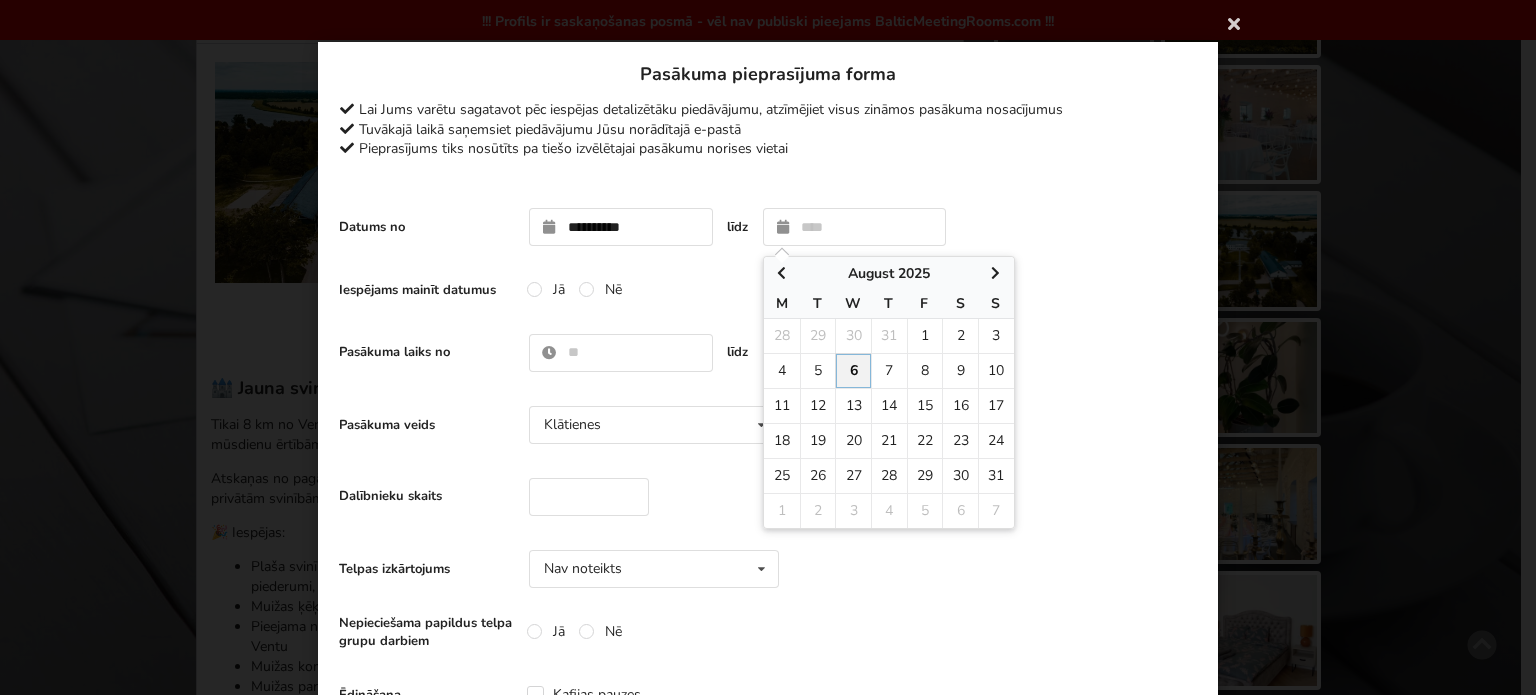 click on "Iespējams mainīt datumus
Jā
Nē" at bounding box center (768, 290) 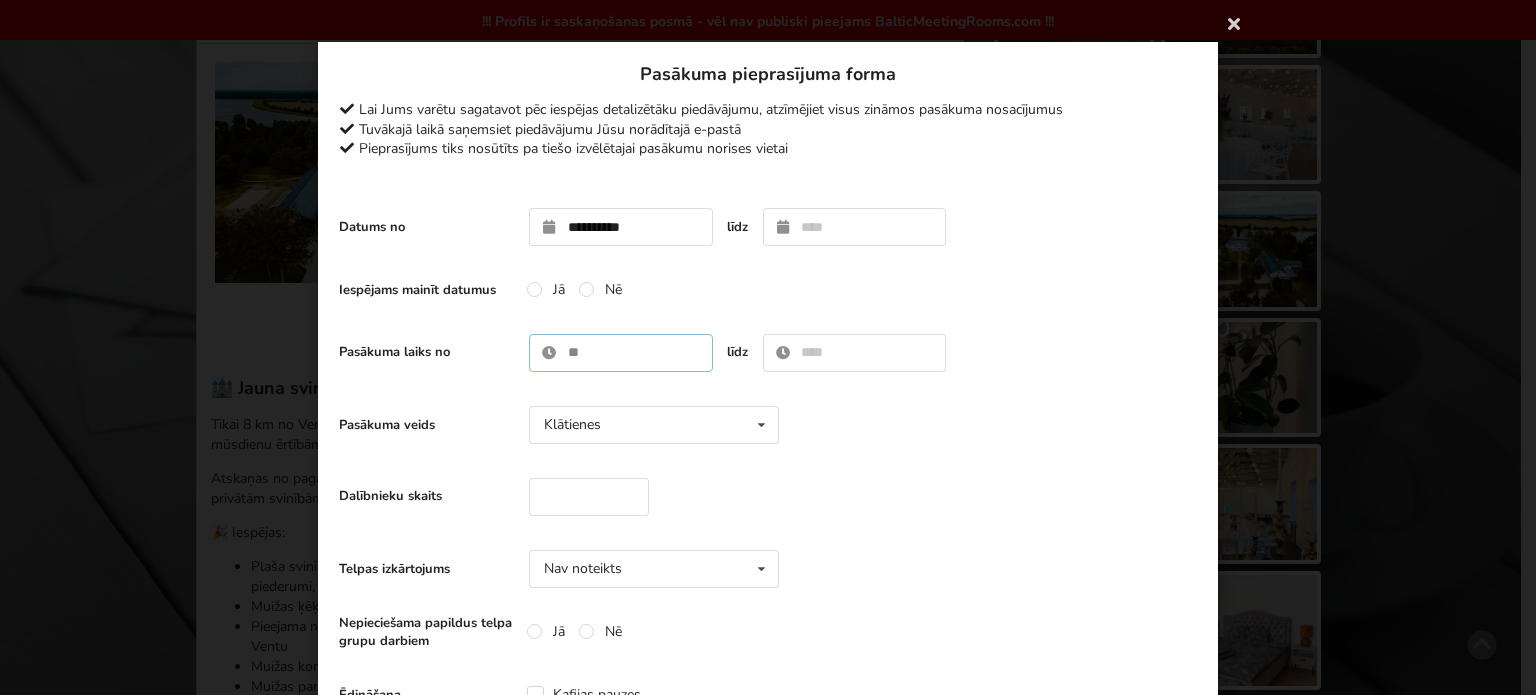 click at bounding box center (621, 353) 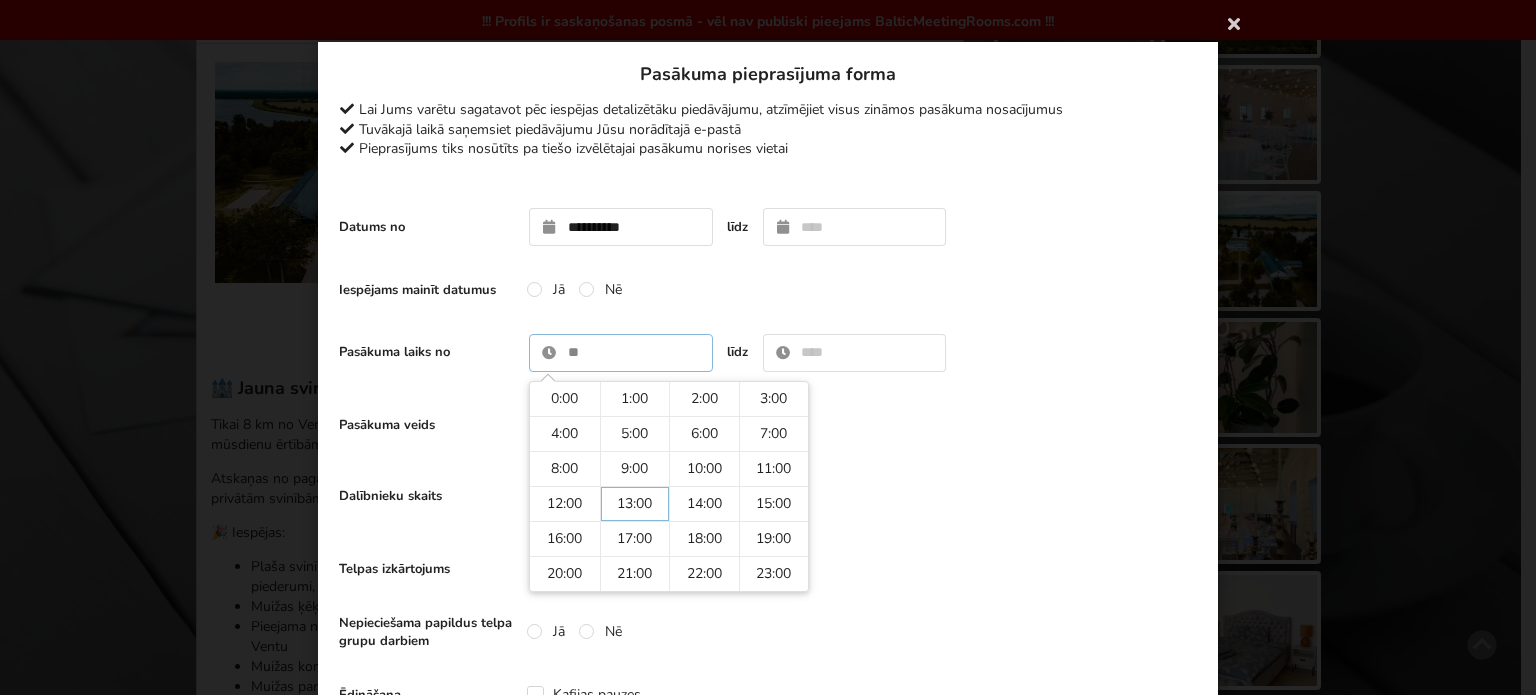 type on "*****" 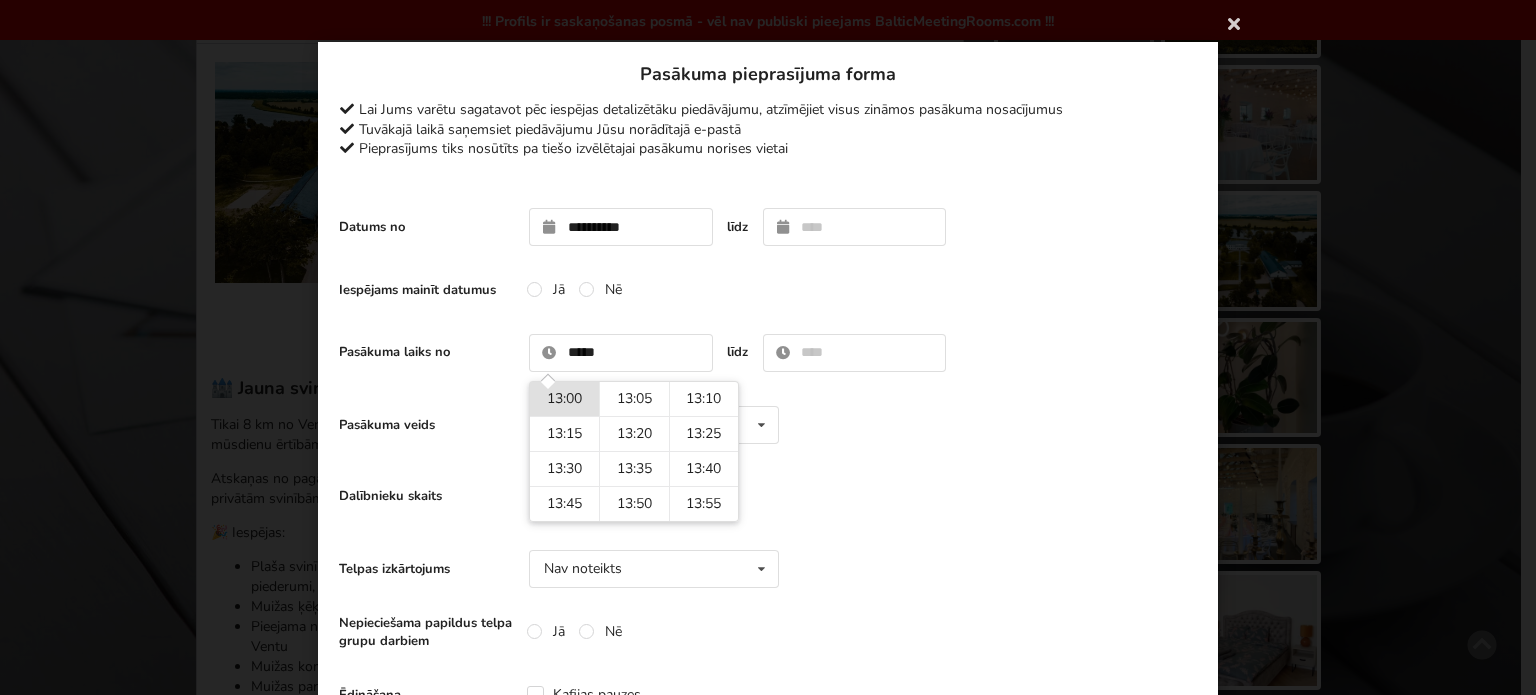 click on "Pasākuma veids
Klātienes
Klātienes
Tiešsaistes
Klātienes ar tiešraidi" at bounding box center (768, 425) 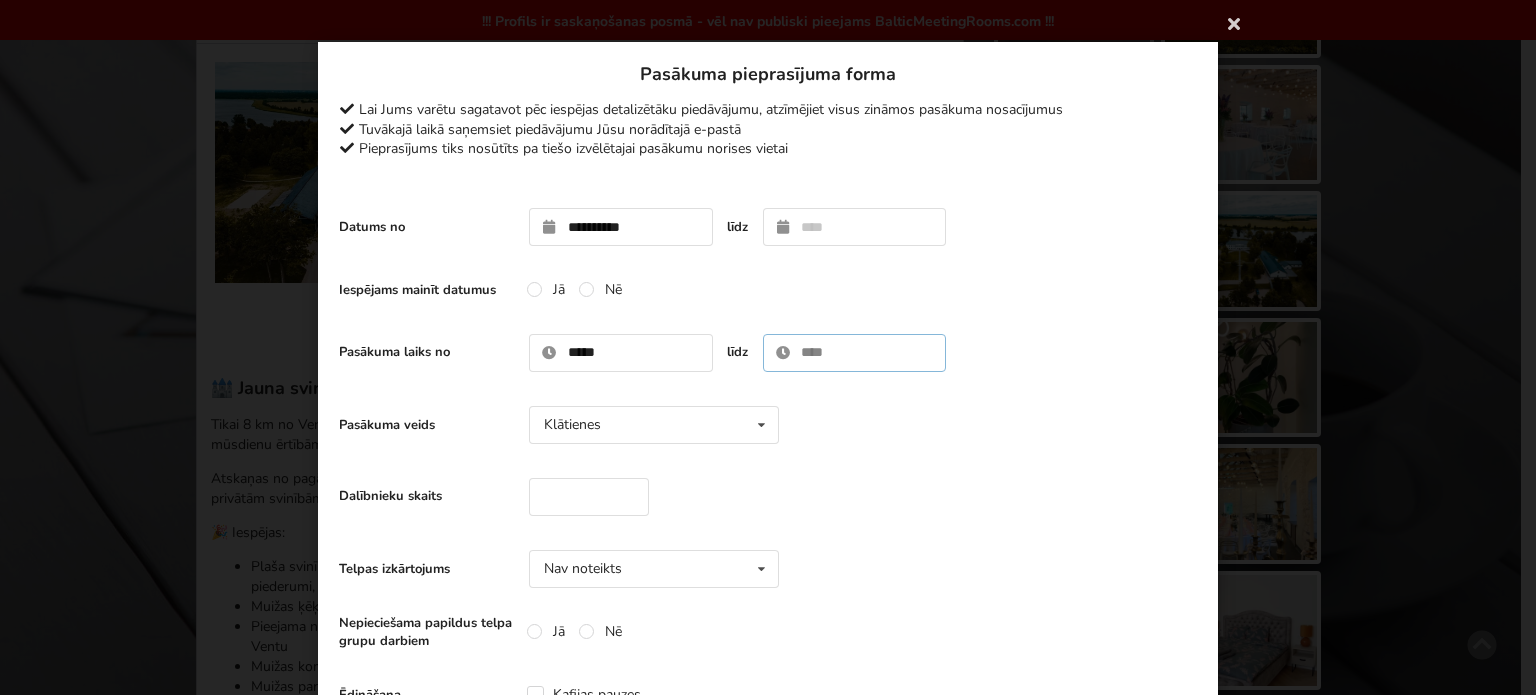click at bounding box center (855, 353) 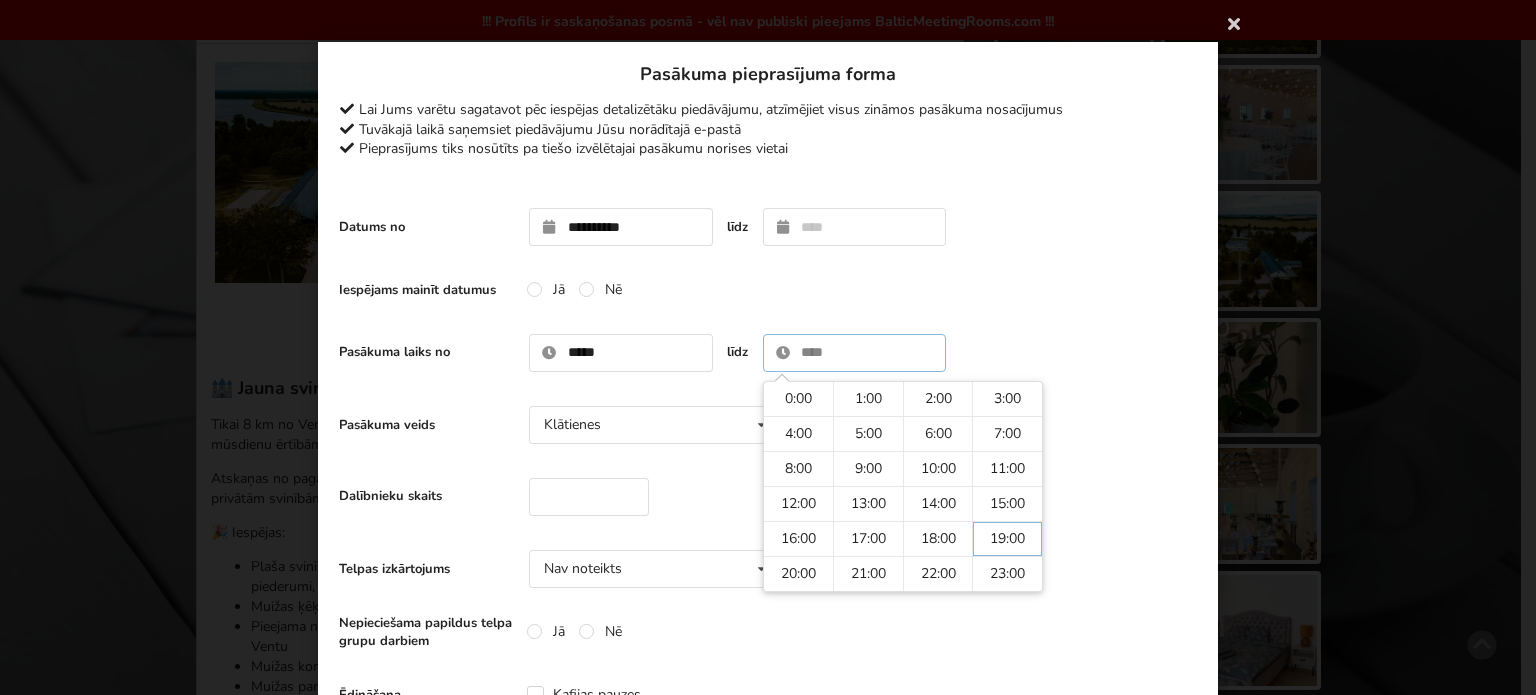 type on "*****" 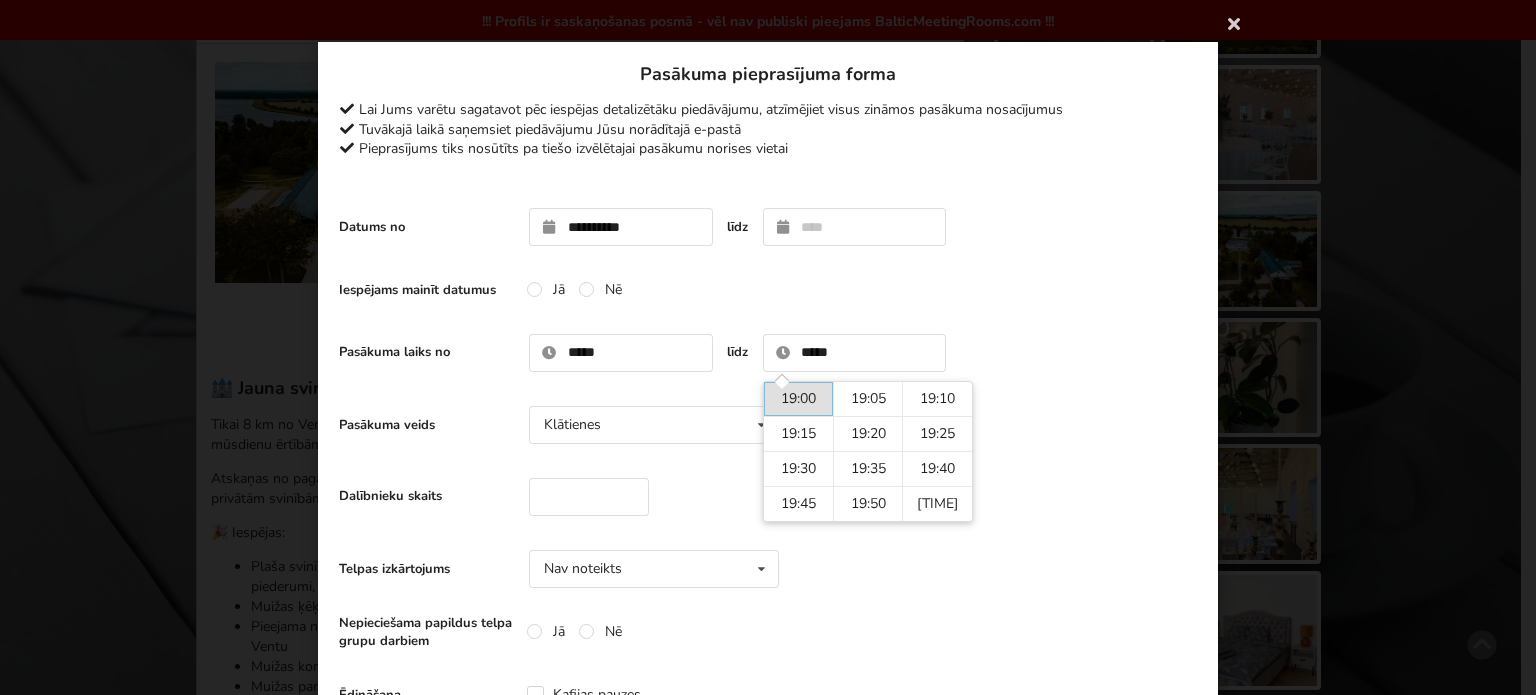 click on "Pasākuma veids
Klātienes
Klātienes
Tiešsaistes
Klātienes ar tiešraidi" at bounding box center [768, 425] 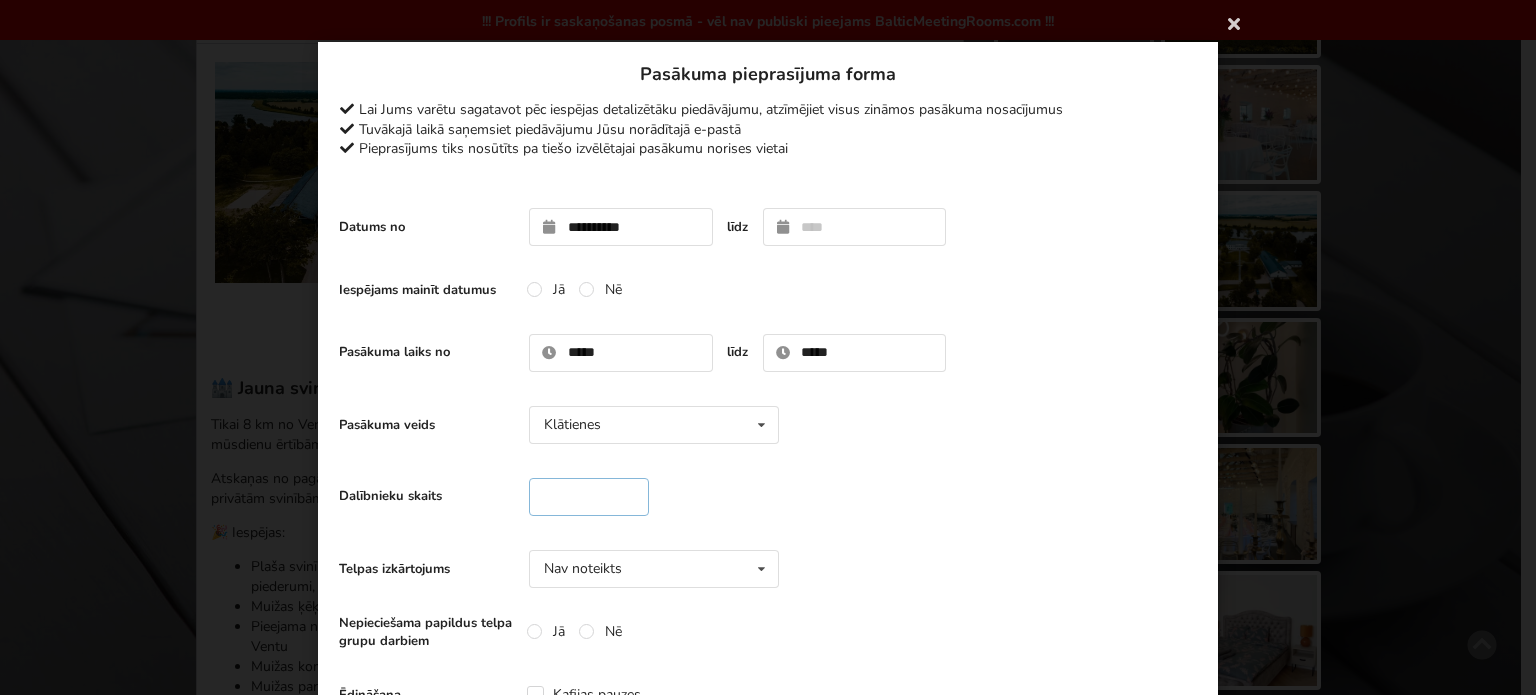 click at bounding box center (589, 497) 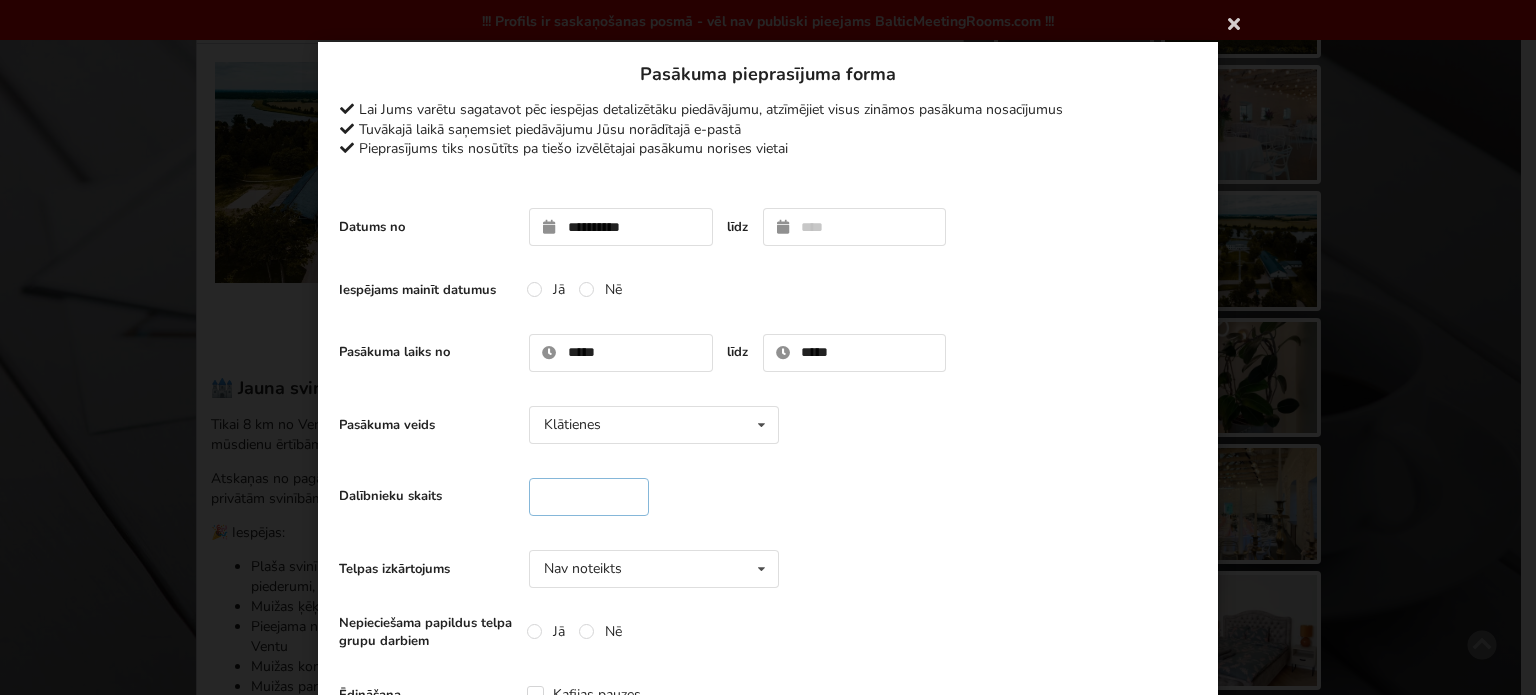 type on "**" 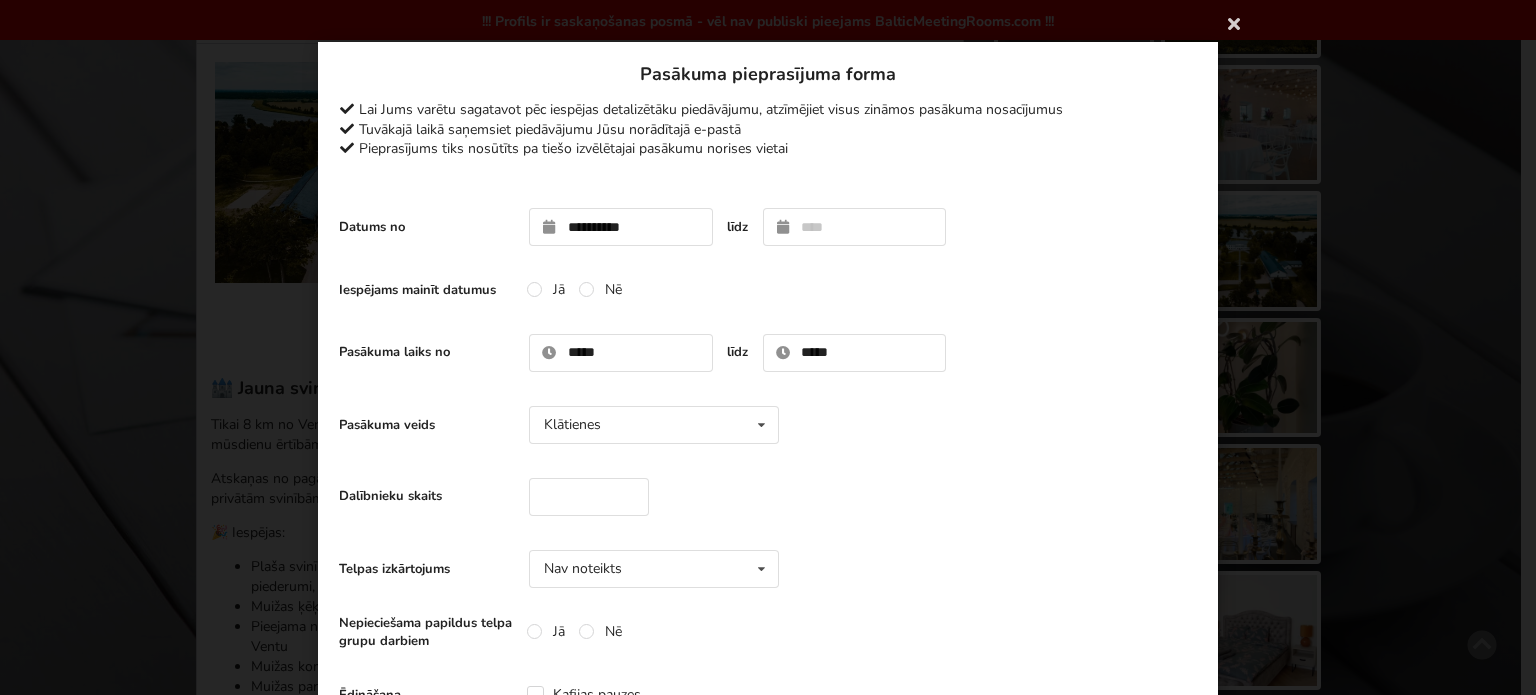 click on "Dalībnieku skaits
**" at bounding box center [768, 497] 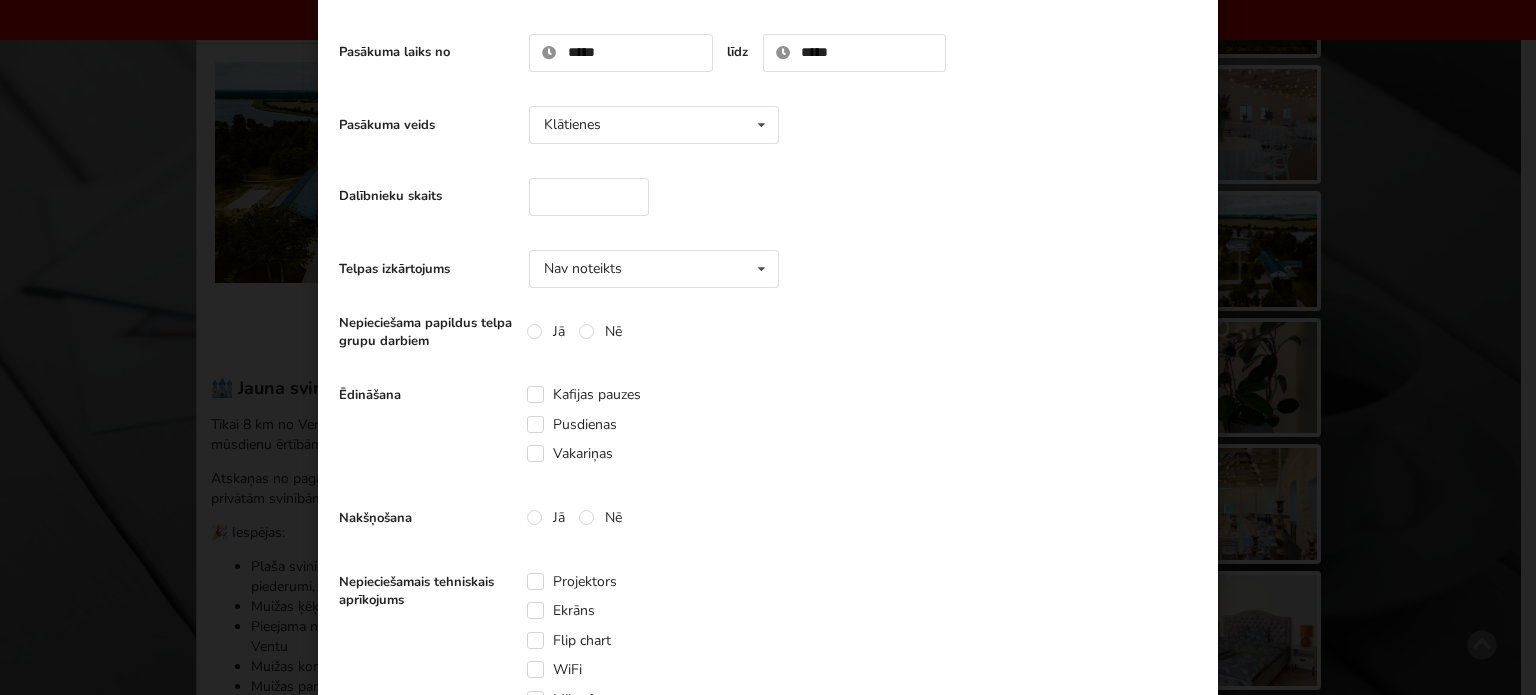 scroll, scrollTop: 400, scrollLeft: 0, axis: vertical 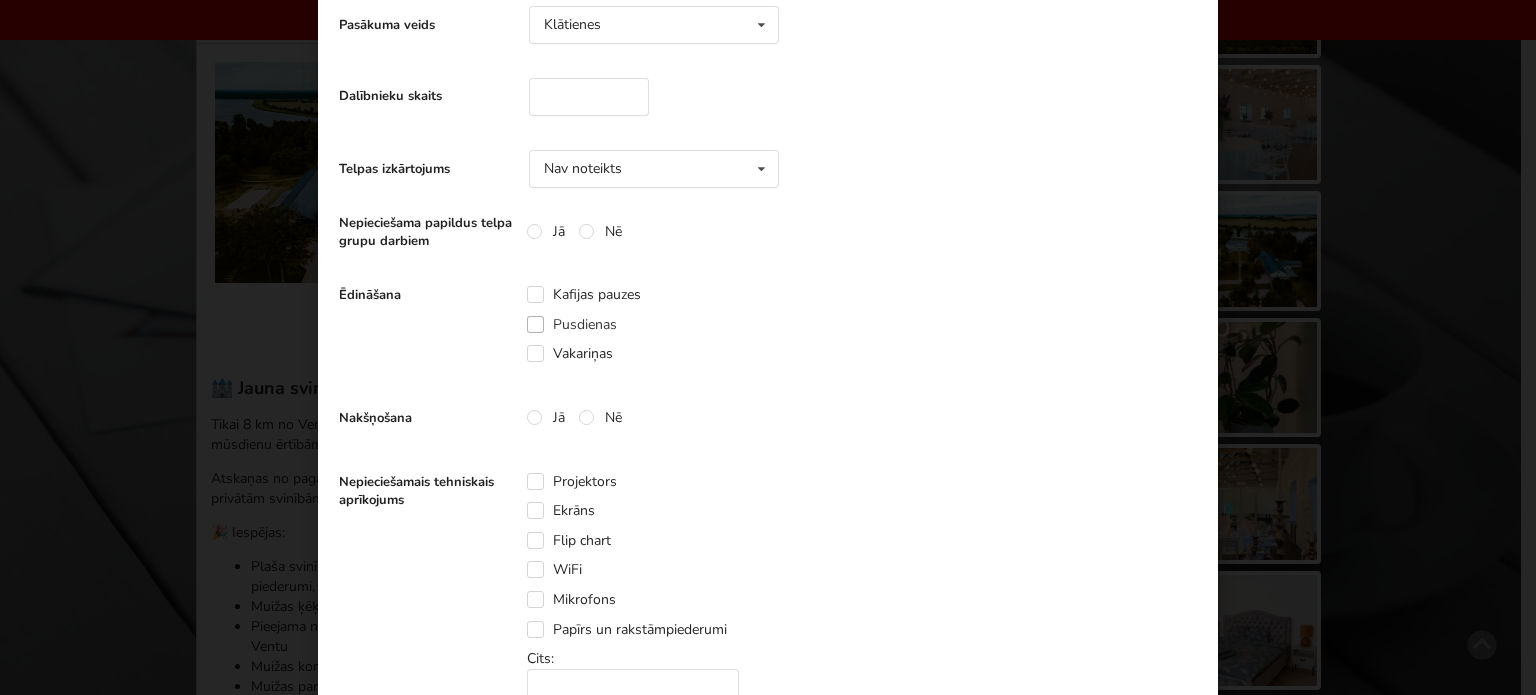 click on "Pusdienas" at bounding box center [572, 324] 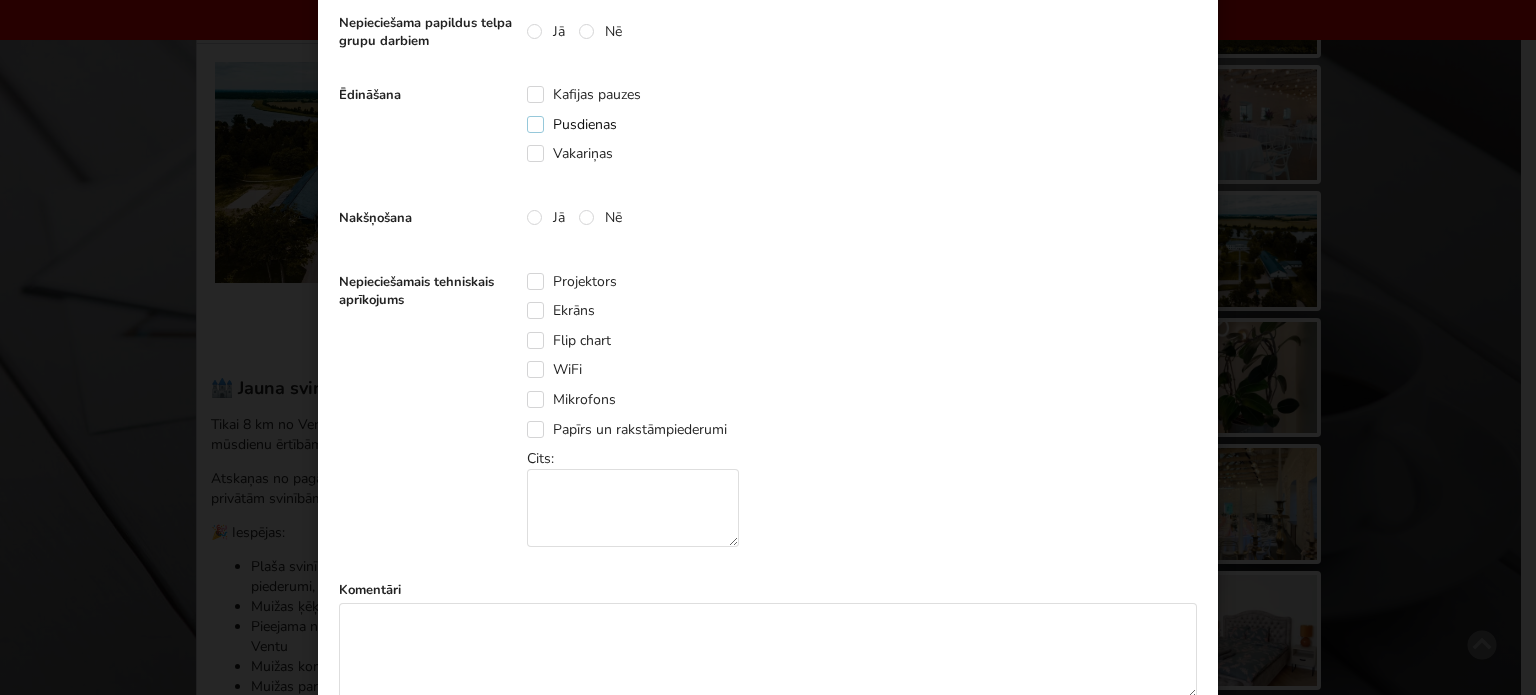 scroll, scrollTop: 800, scrollLeft: 0, axis: vertical 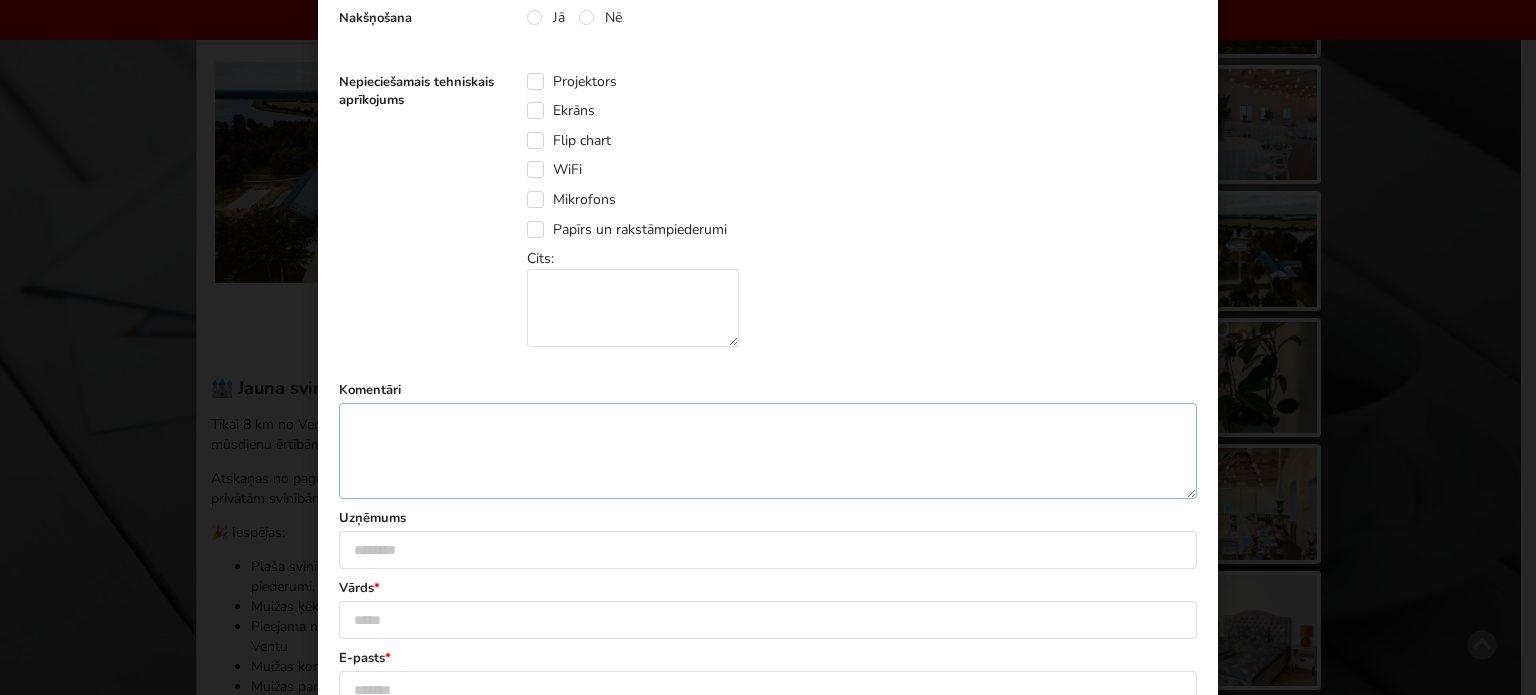click at bounding box center (768, 451) 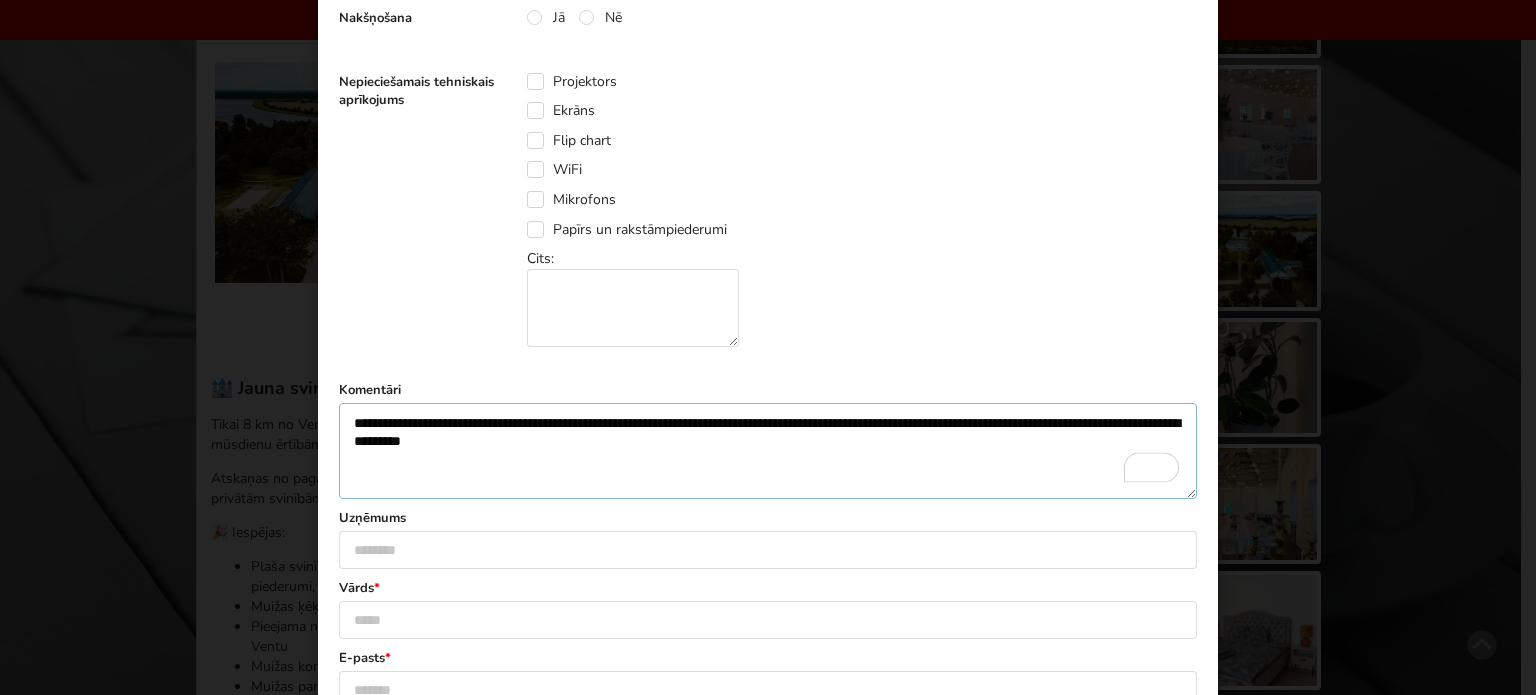type on "**********" 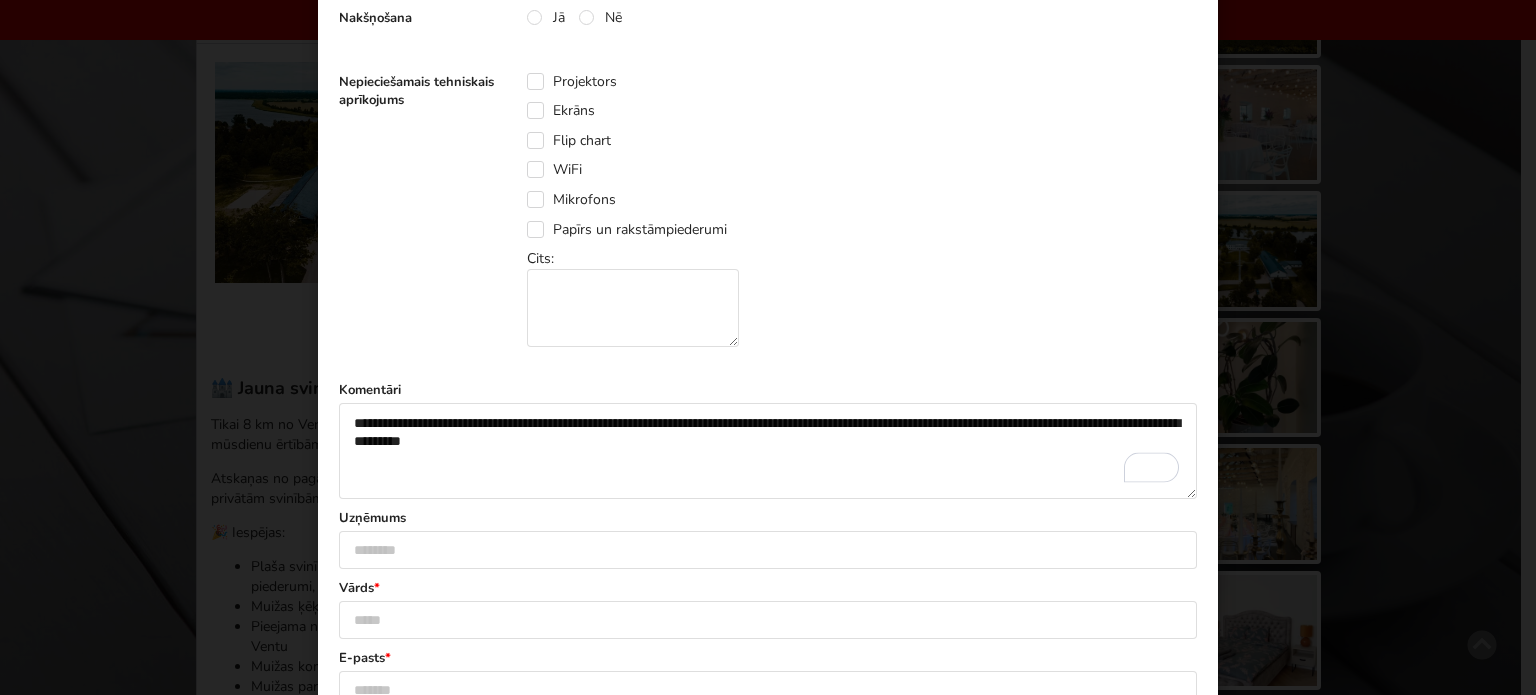 click on "Uzņēmums" at bounding box center (768, 539) 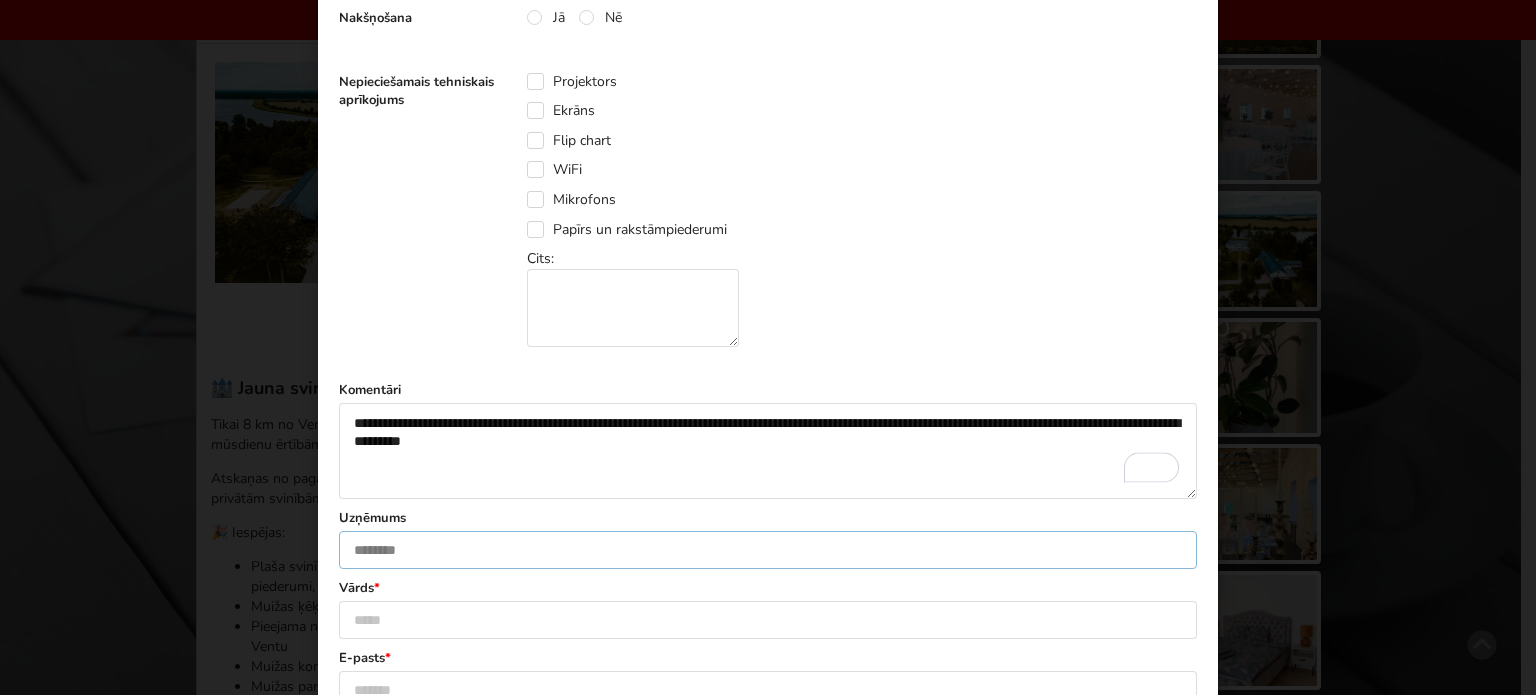 click at bounding box center (768, 550) 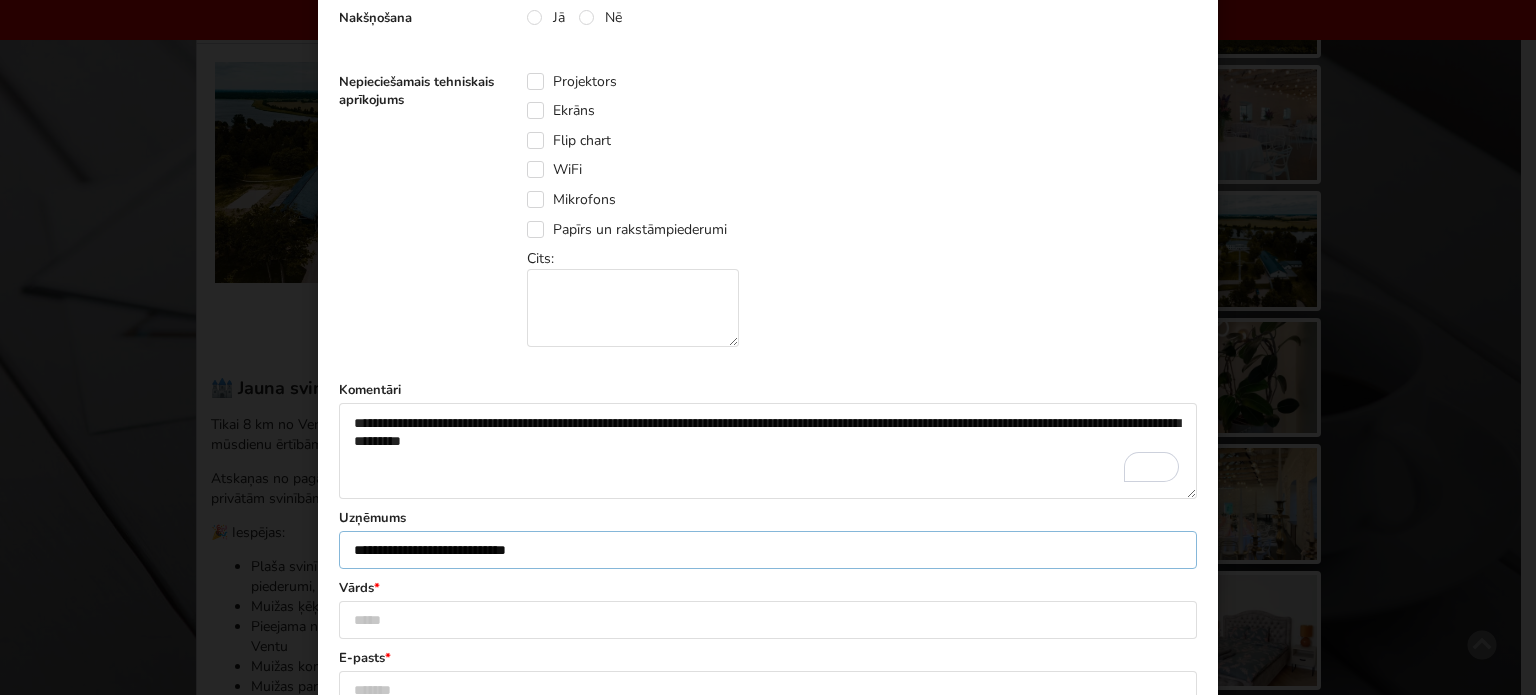type on "**********" 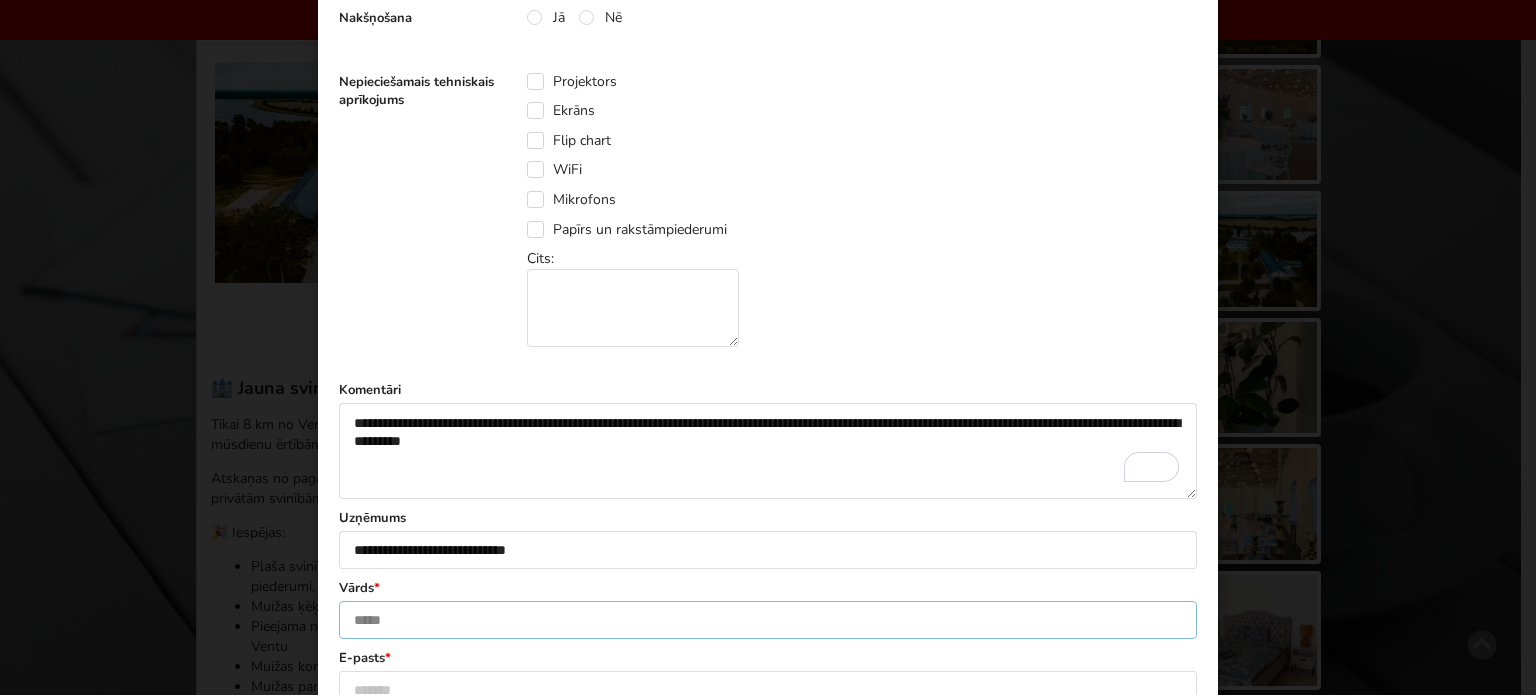 click at bounding box center (768, 620) 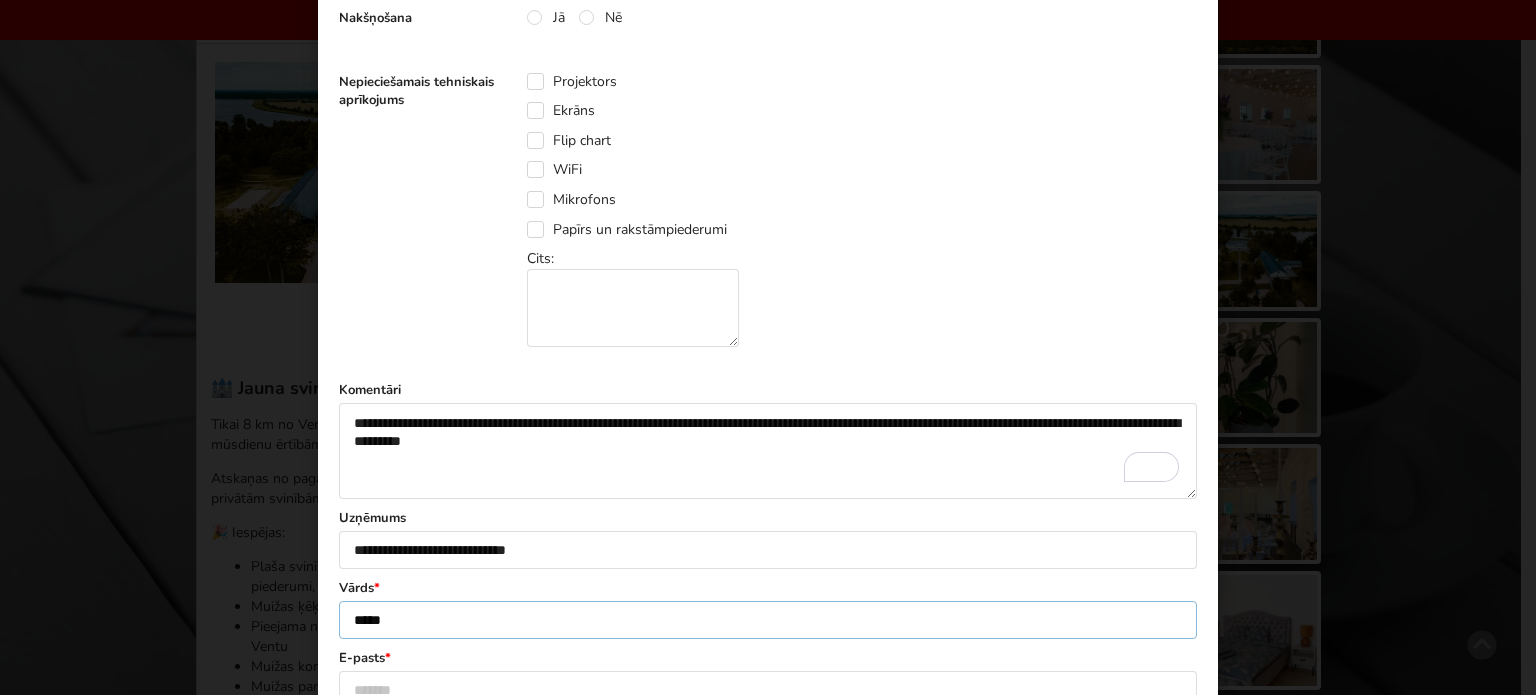 scroll, scrollTop: 0, scrollLeft: 0, axis: both 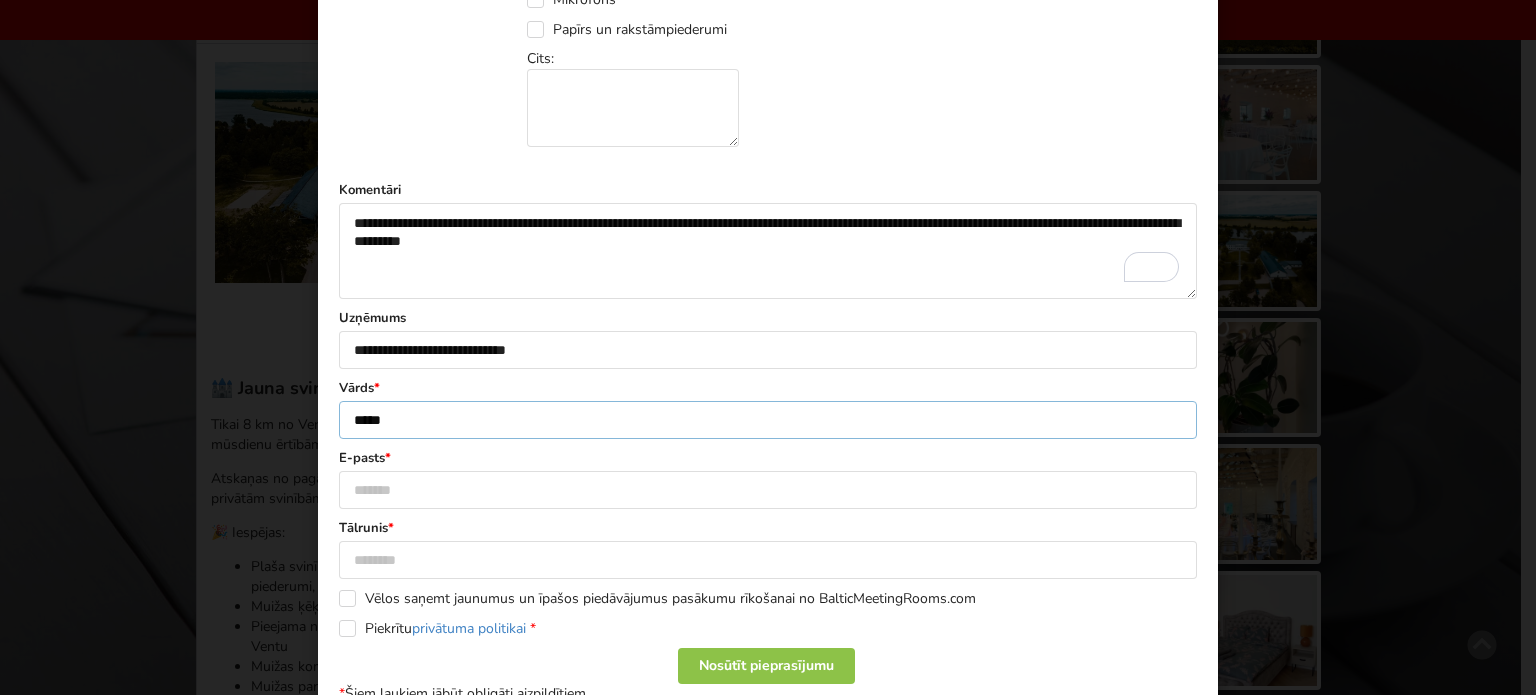 type on "*****" 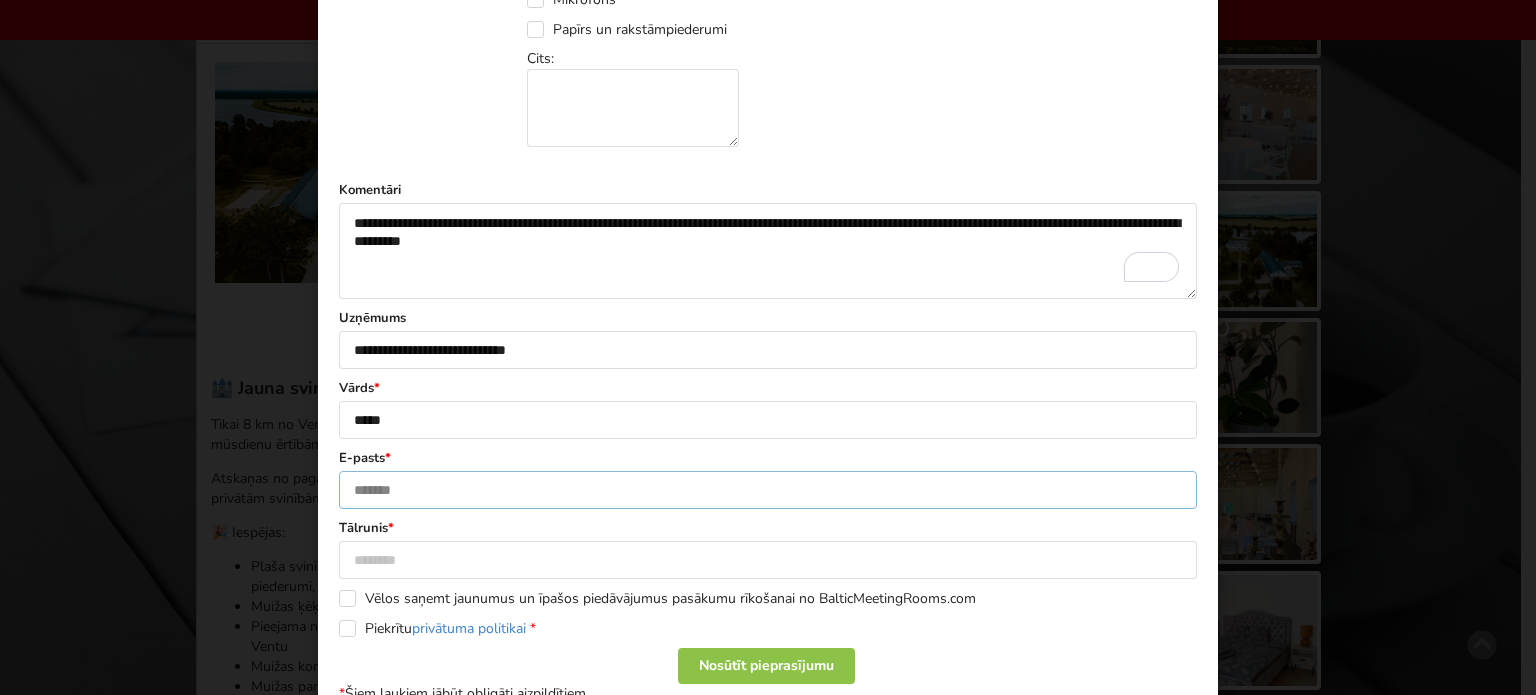 click at bounding box center [768, 490] 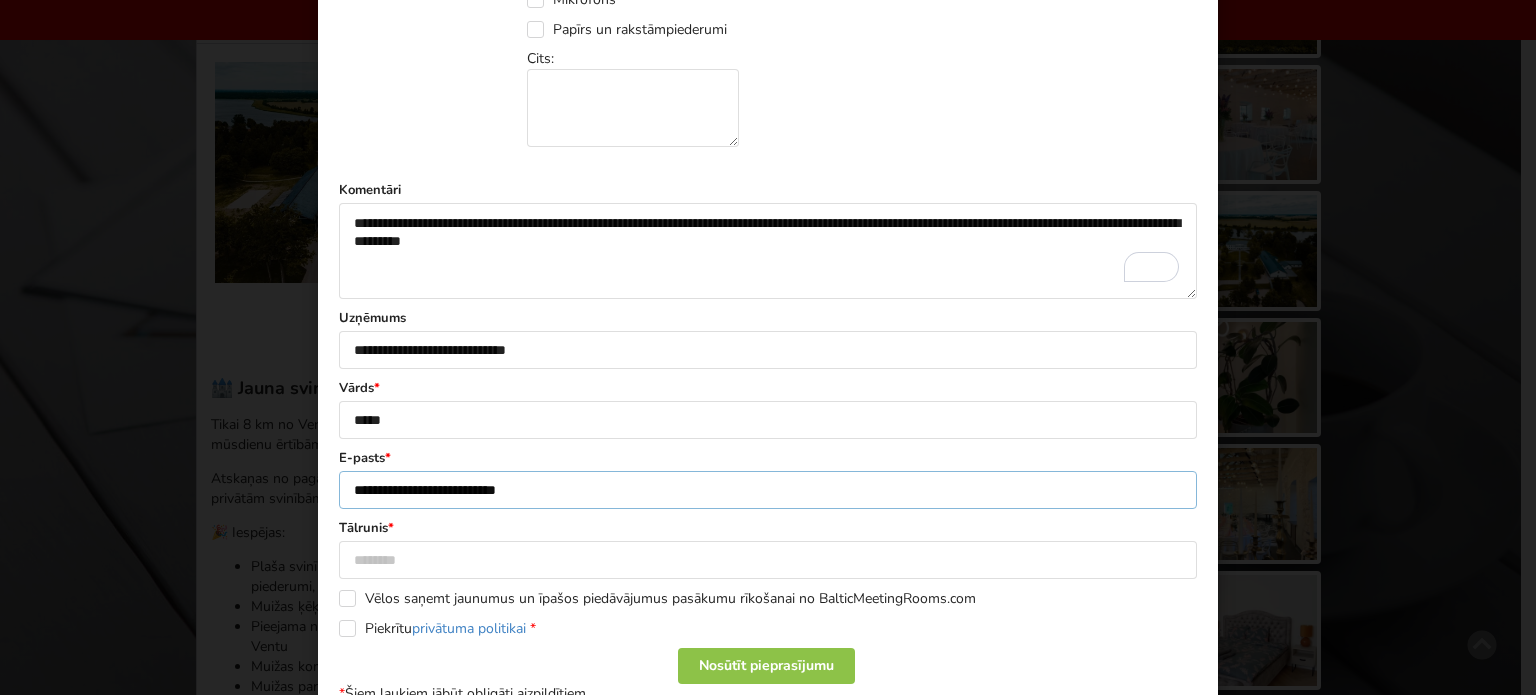 type on "**********" 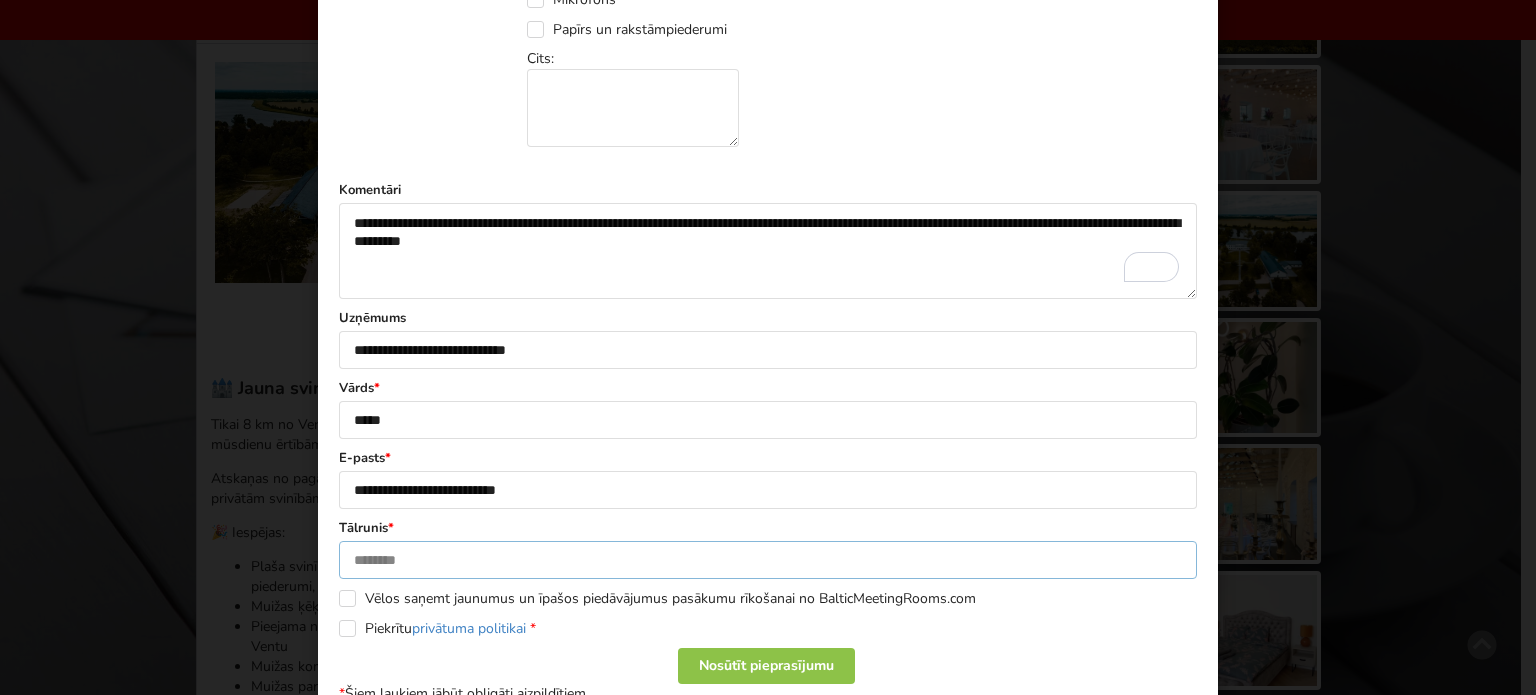 click at bounding box center [768, 560] 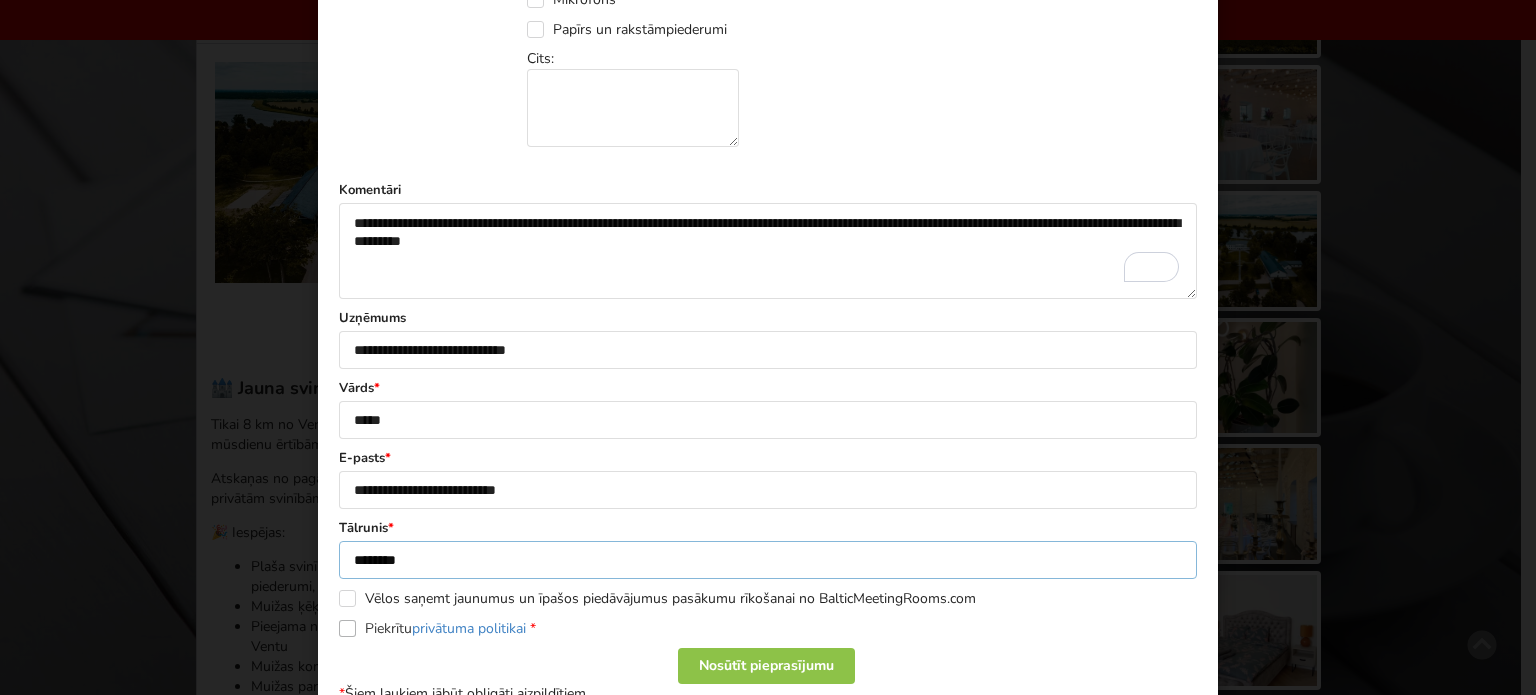 type on "********" 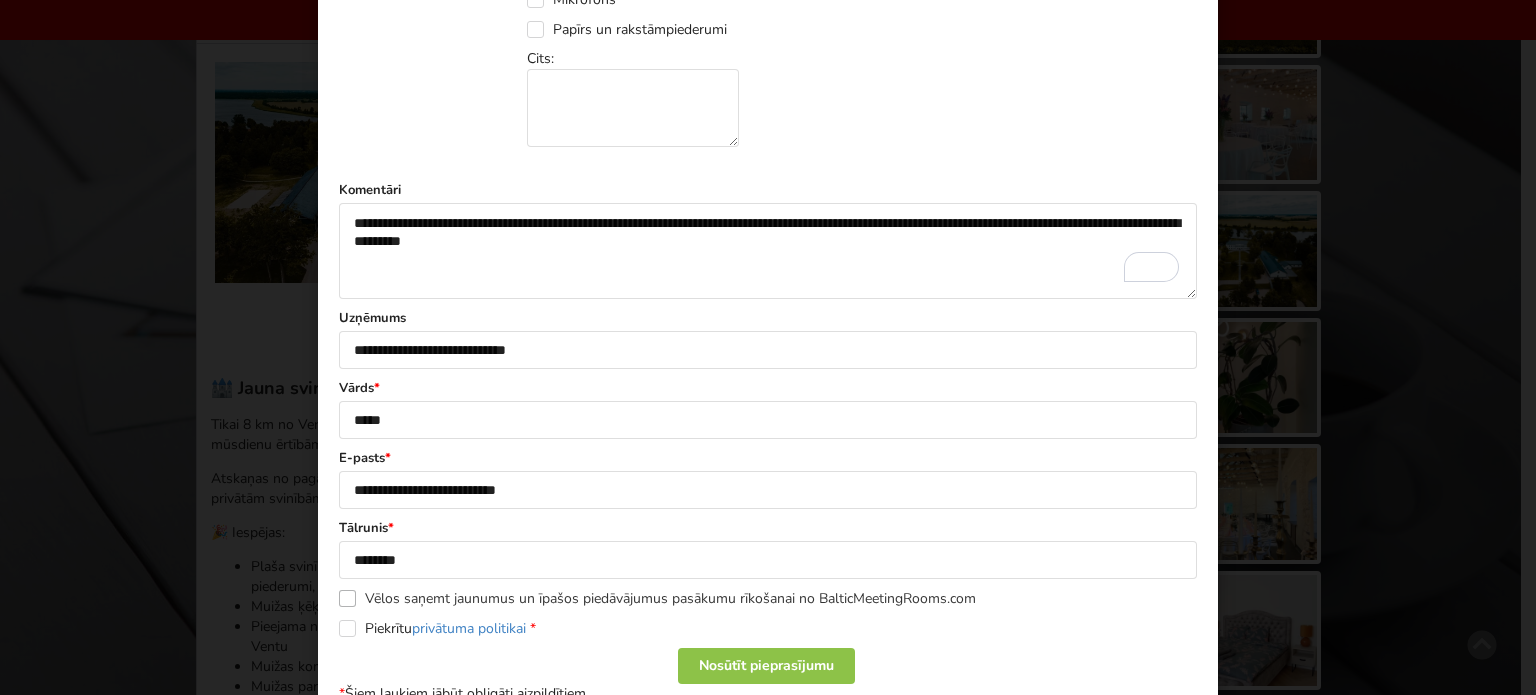 drag, startPoint x: 342, startPoint y: 623, endPoint x: 408, endPoint y: 603, distance: 68.96376 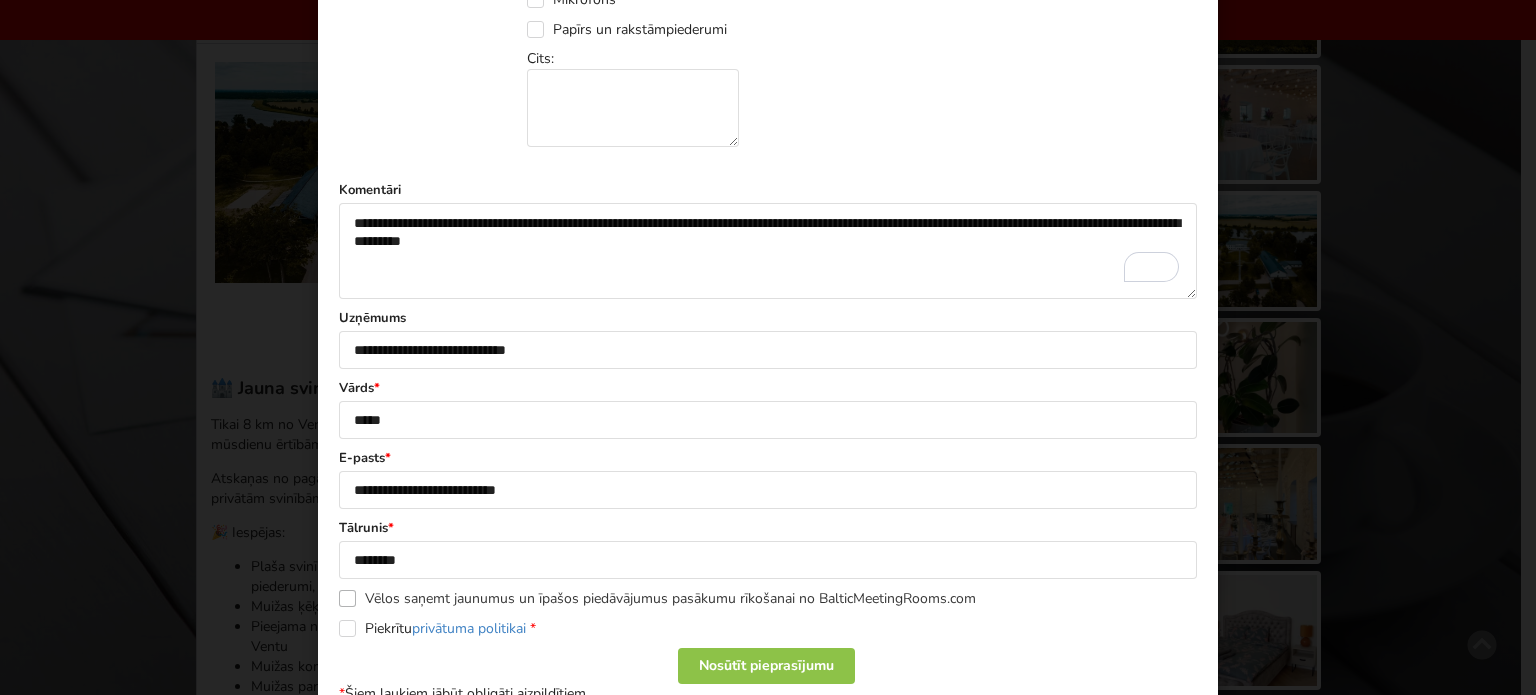 click on "Piekrītu privātuma politikai *" at bounding box center [437, 628] 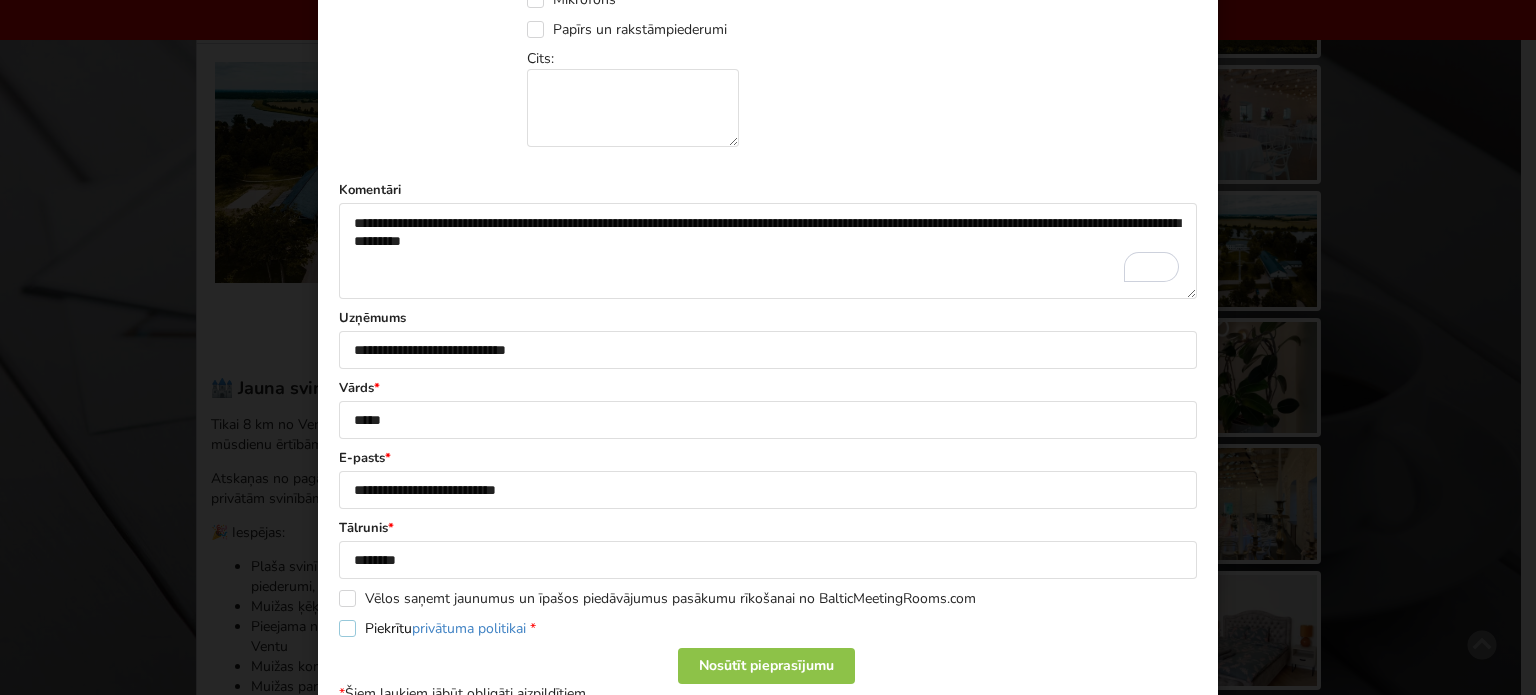 scroll, scrollTop: 1055, scrollLeft: 0, axis: vertical 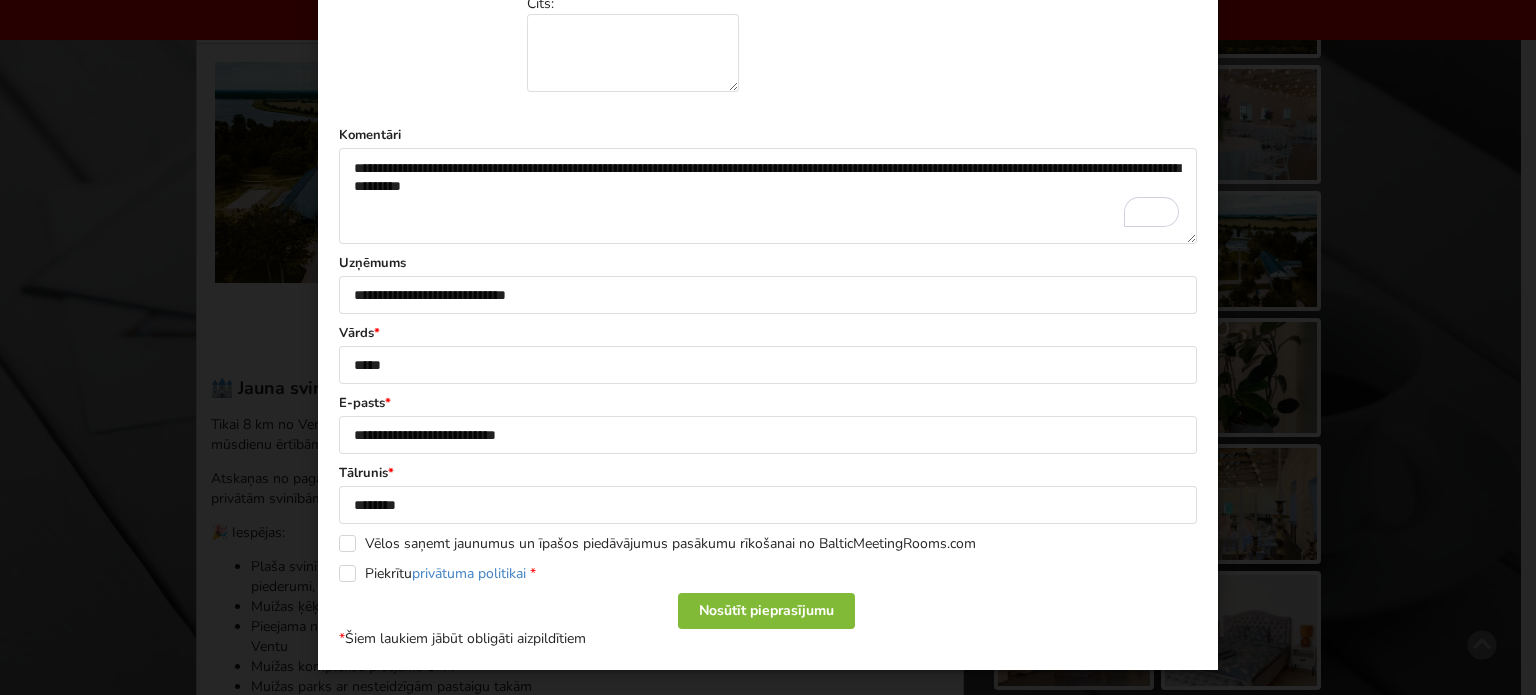 click on "Nosūtīt pieprasījumu" at bounding box center [766, 611] 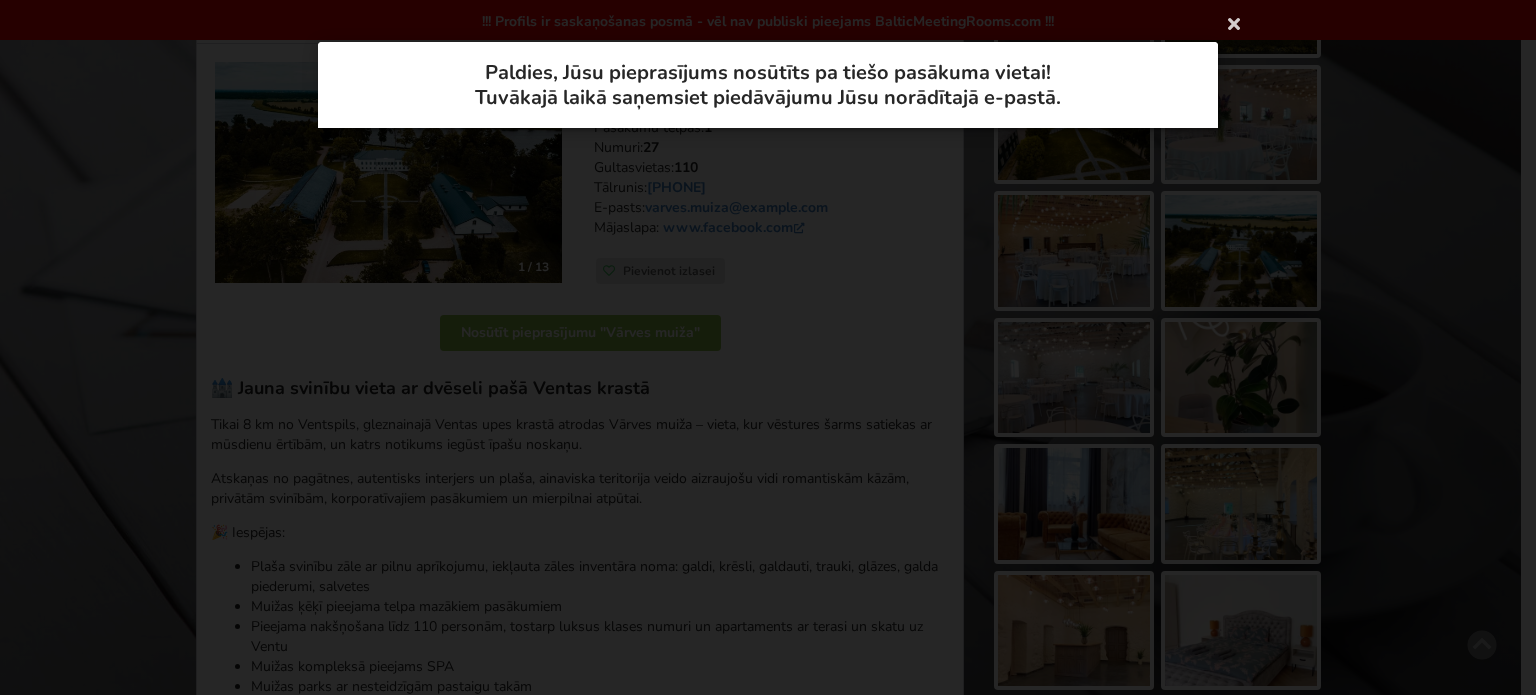 scroll, scrollTop: 0, scrollLeft: 0, axis: both 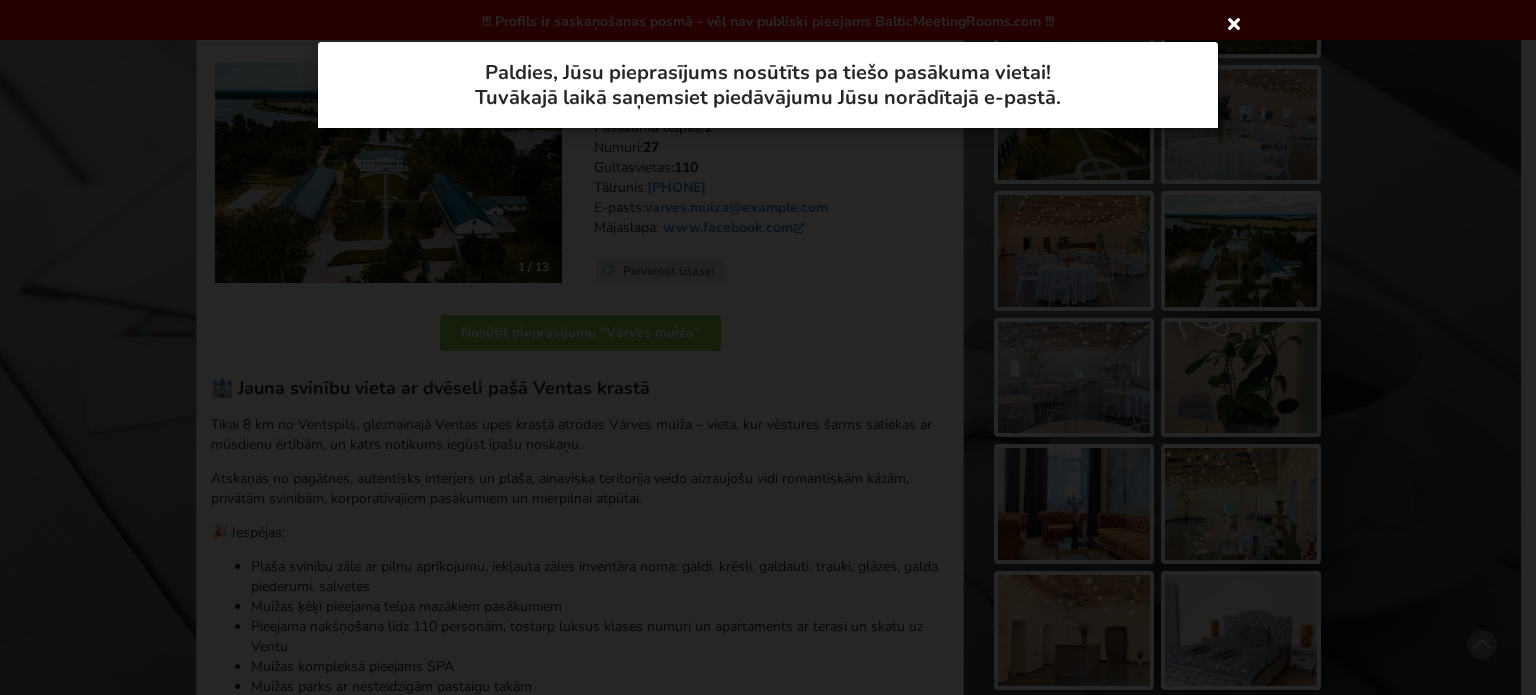 click at bounding box center (1234, 23) 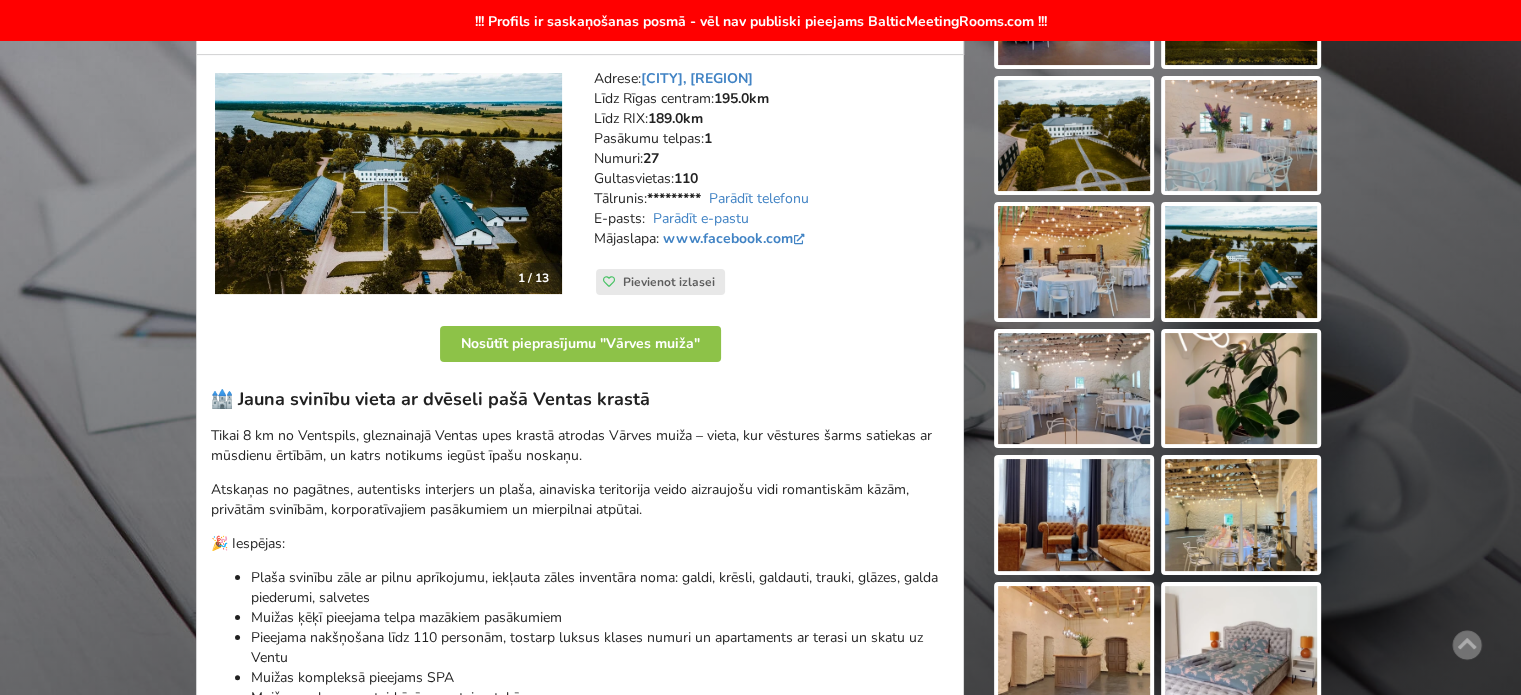 scroll, scrollTop: 89, scrollLeft: 0, axis: vertical 